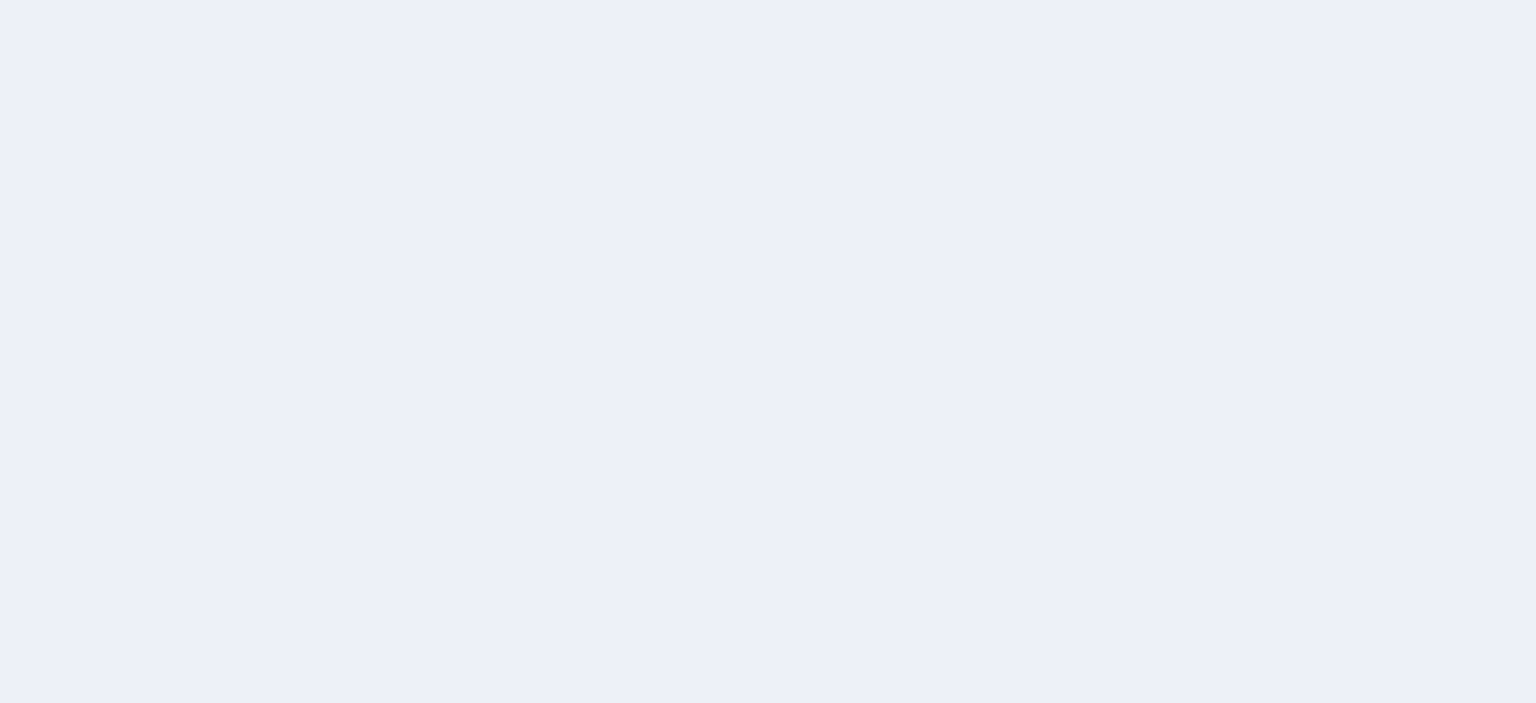 scroll, scrollTop: 0, scrollLeft: 0, axis: both 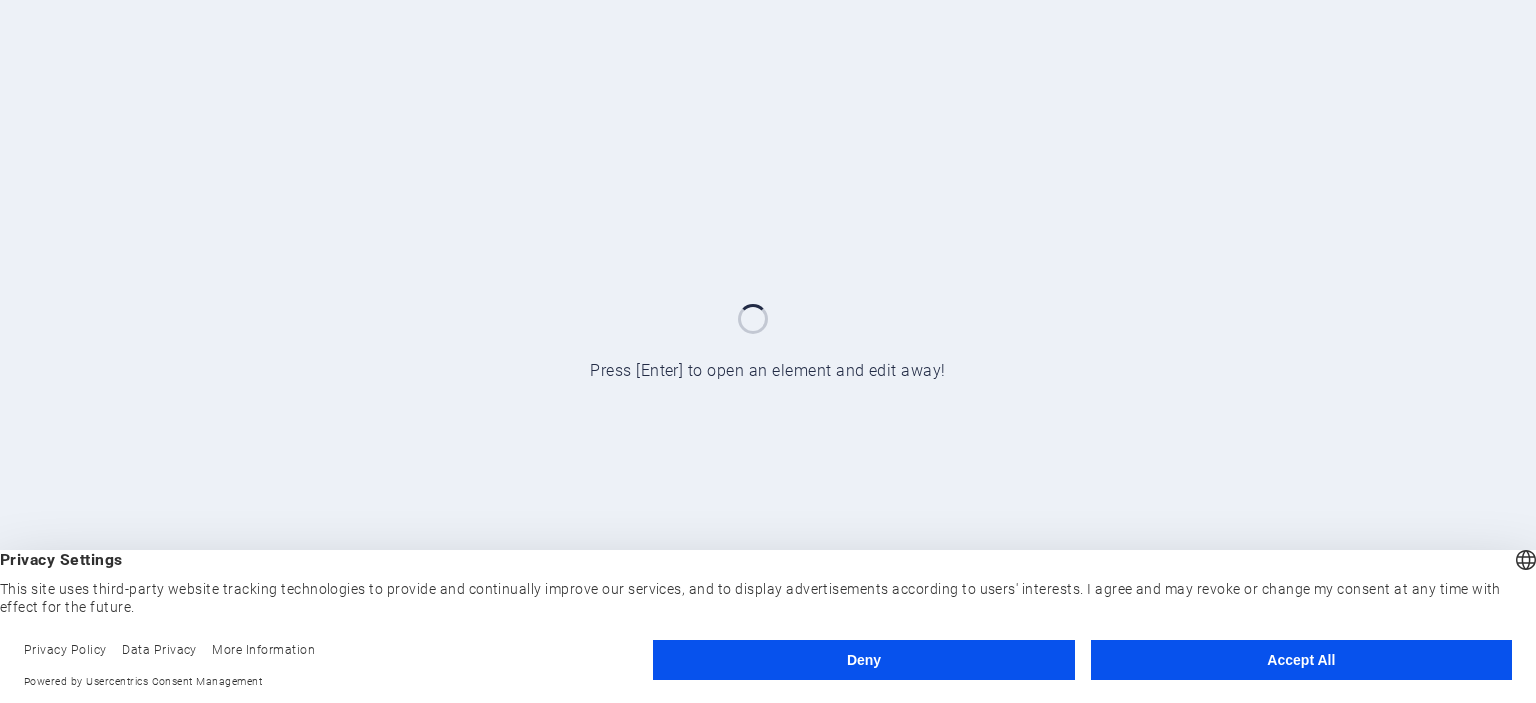 click on "Accept All" at bounding box center (1301, 660) 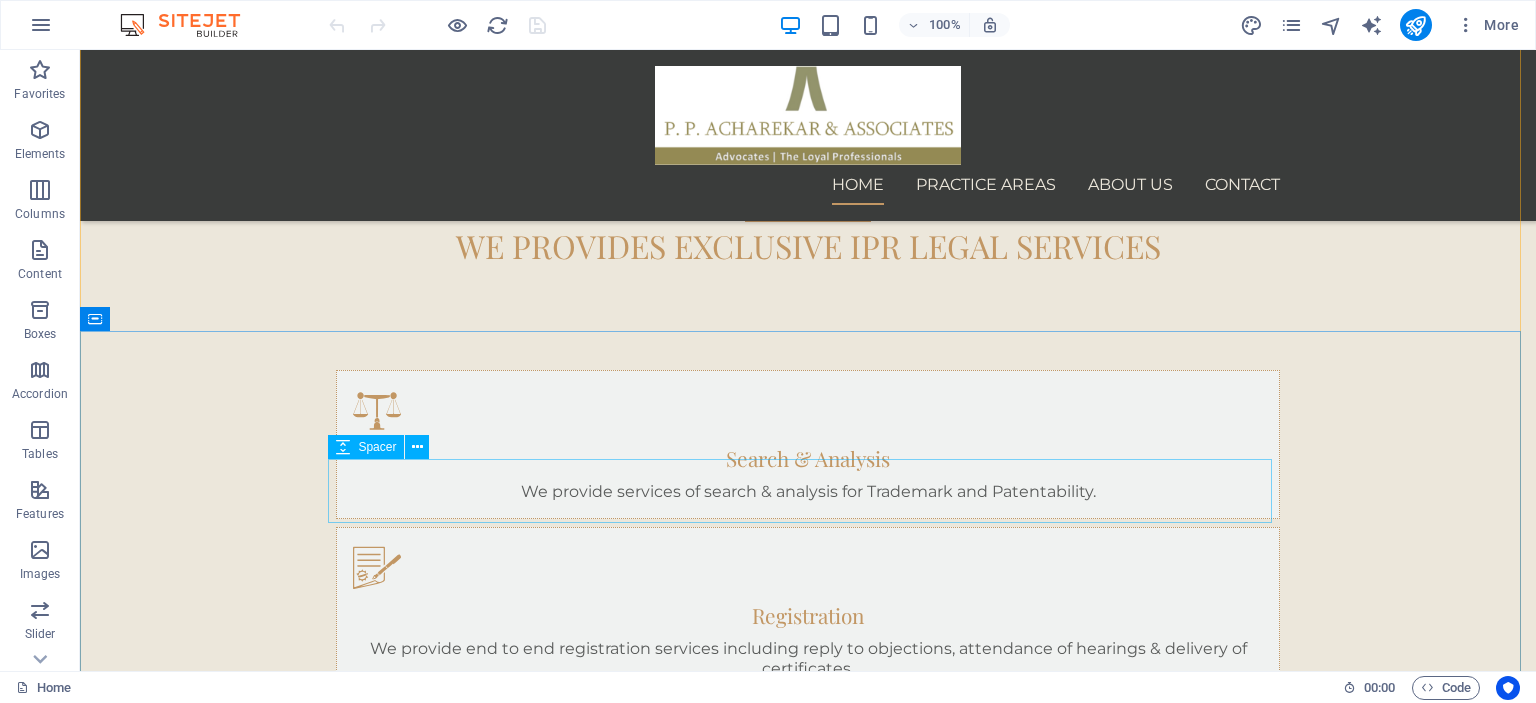 scroll, scrollTop: 1053, scrollLeft: 0, axis: vertical 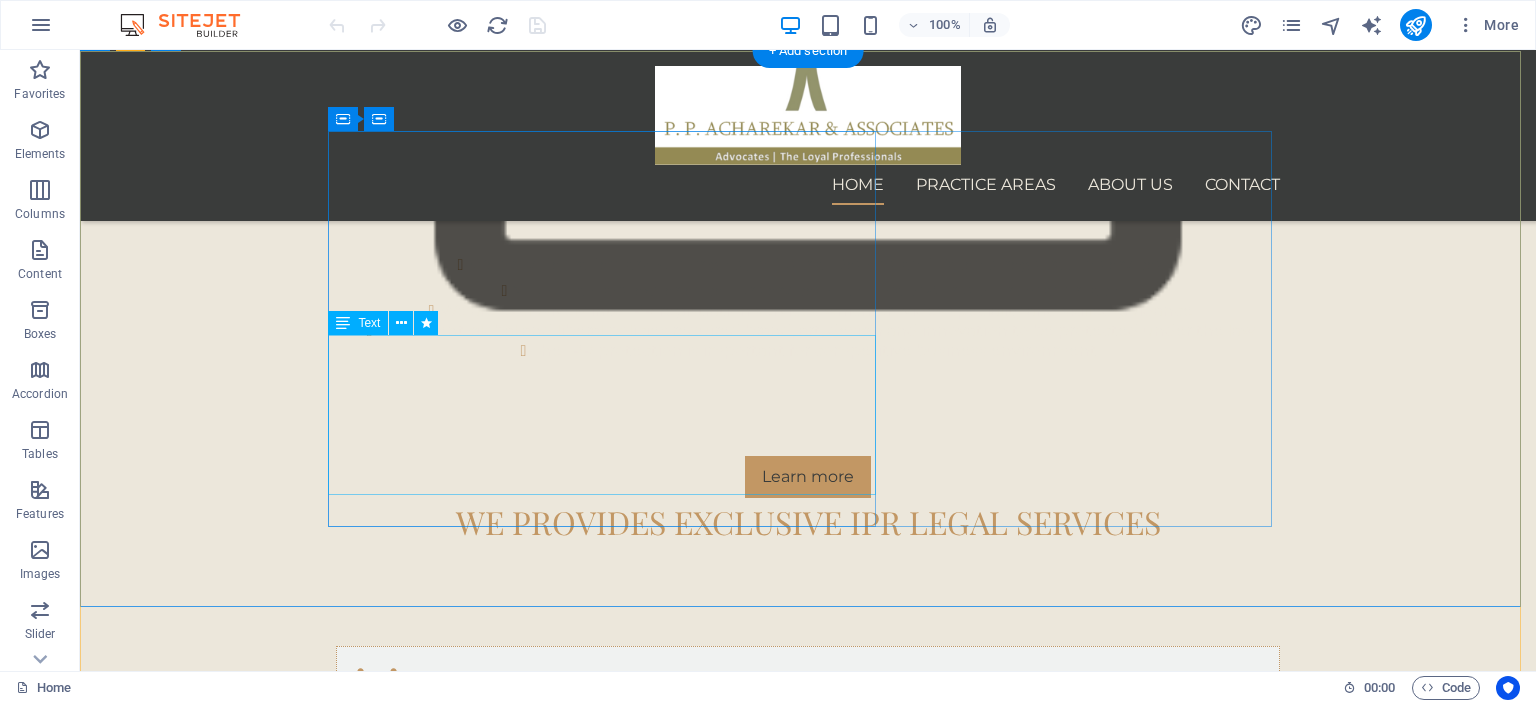 click on "We are working professionally with the Clients by doing double review and cross checks, using confirmation forms, signed documents, virtual interactions, hastle free approach, proper documentation advise to avoid objections, delivery of periodical emails, listening to the Client's queries and answering to them with explainations, resolving doubts over a call, use of advance communication system such as whats app business, company email ID, and quick resolution to the Client's questions" at bounding box center [808, 2101] 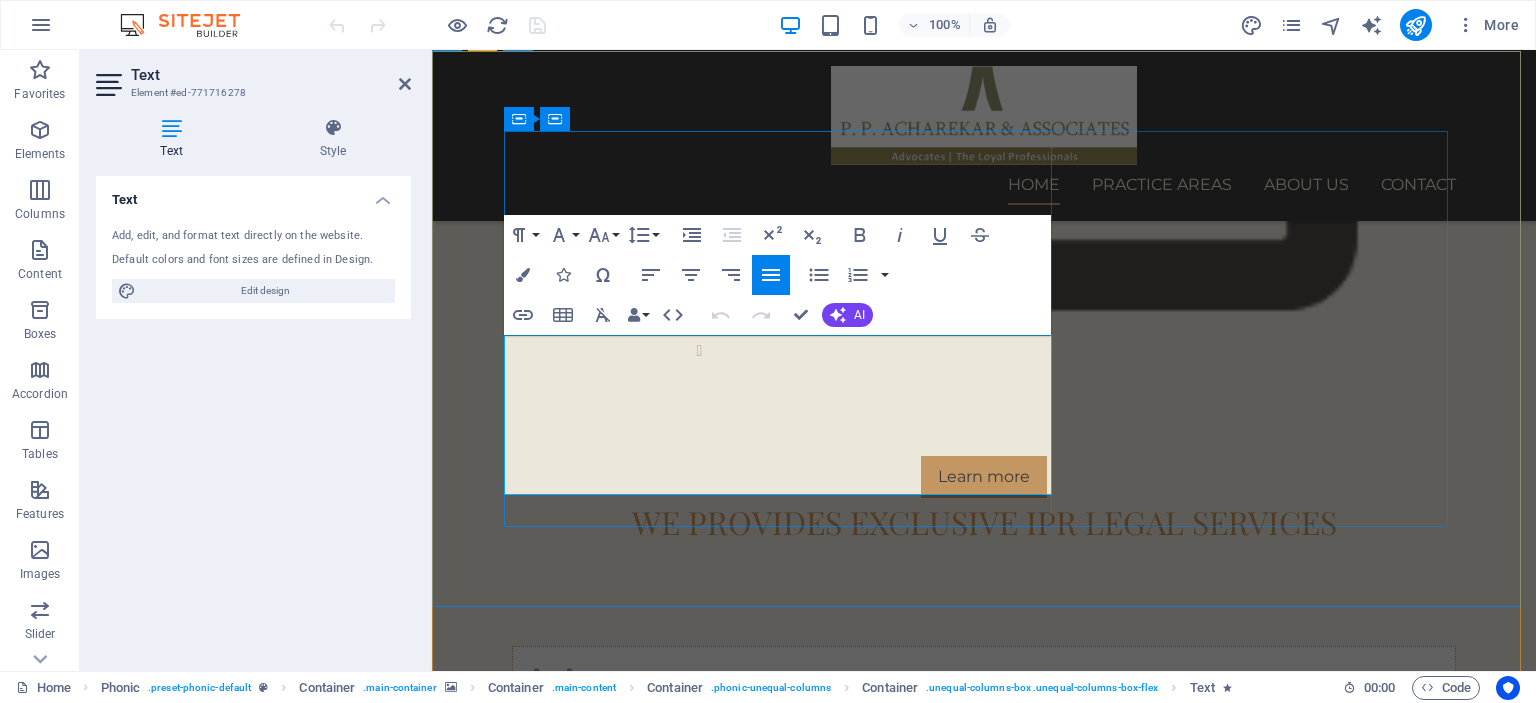 click on "We are working professionally with the Clients by doing double review and cross checks, using confirmation forms, signed documents, virtual interactions, hastle free approach, proper documentation advise to avoid objections, delivery of periodical emails, listening to the Client's queries and answering to them with explainations, resolving doubts over a call, use of advance communication system such as whats app business, company email ID, and quick resolution to the Client's questions" at bounding box center (984, 2101) 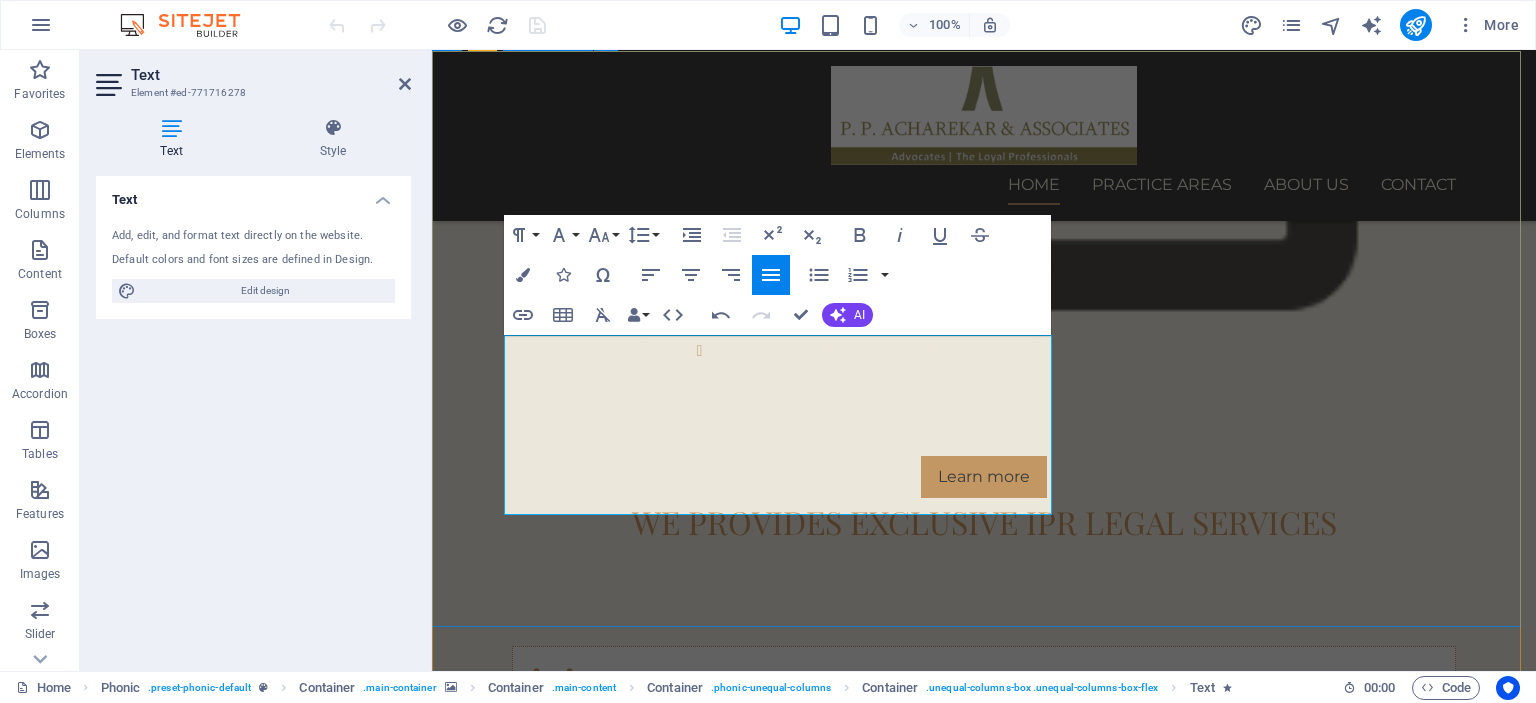 click on "KNOW OUR Standard PROCESS We believe in standardisation and one level up working We are working professionally with the Clients by doing double review and cross checks, using confirmation forms, signed documents, virtual interactions, hastle free approach, proper documentation advise to avoid objections, delivery of periodical emails, listening to the Client's queries and answering to them with explainations, resolving doubts over a call, use of advance communication system such as whats app business, company email ID, and quick resolution to the Client's questions over online resources." at bounding box center (984, 2034) 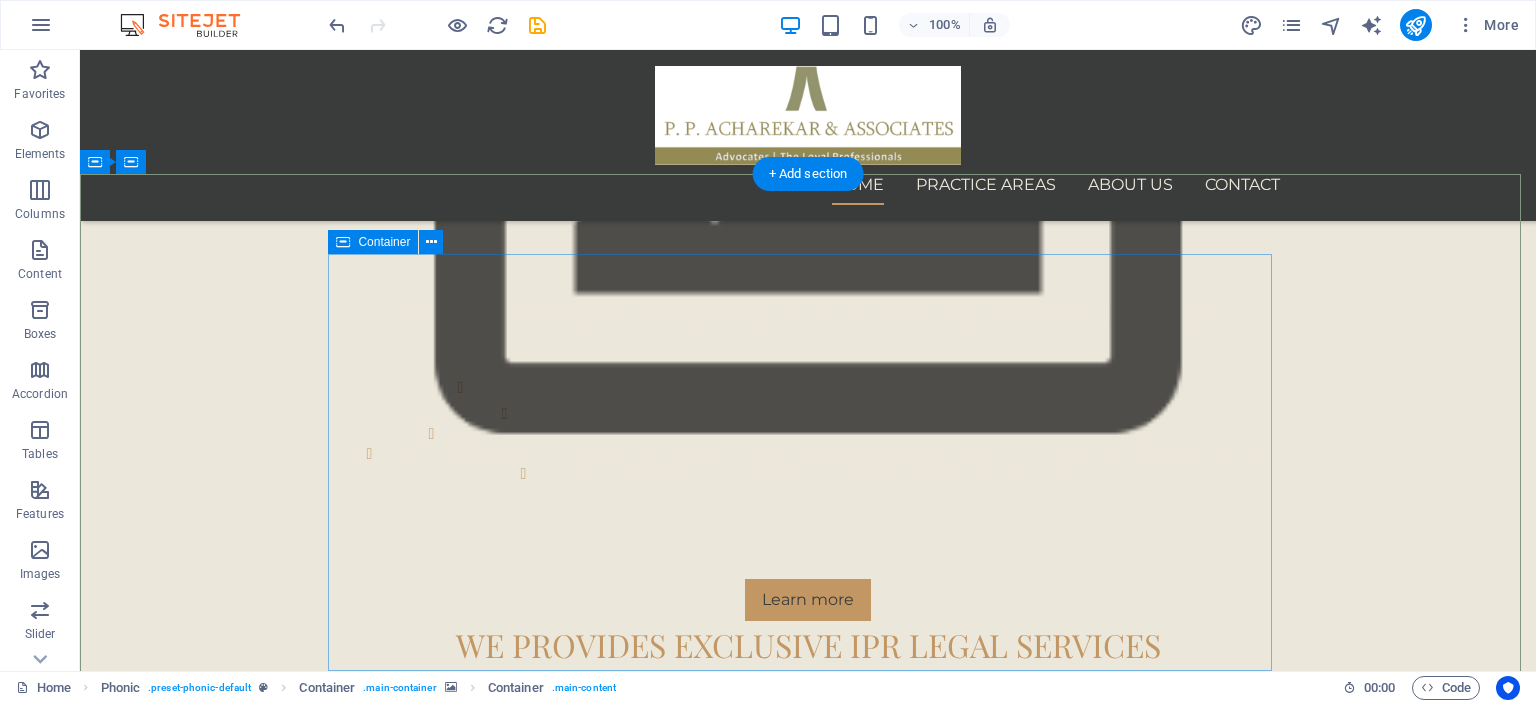 scroll, scrollTop: 830, scrollLeft: 0, axis: vertical 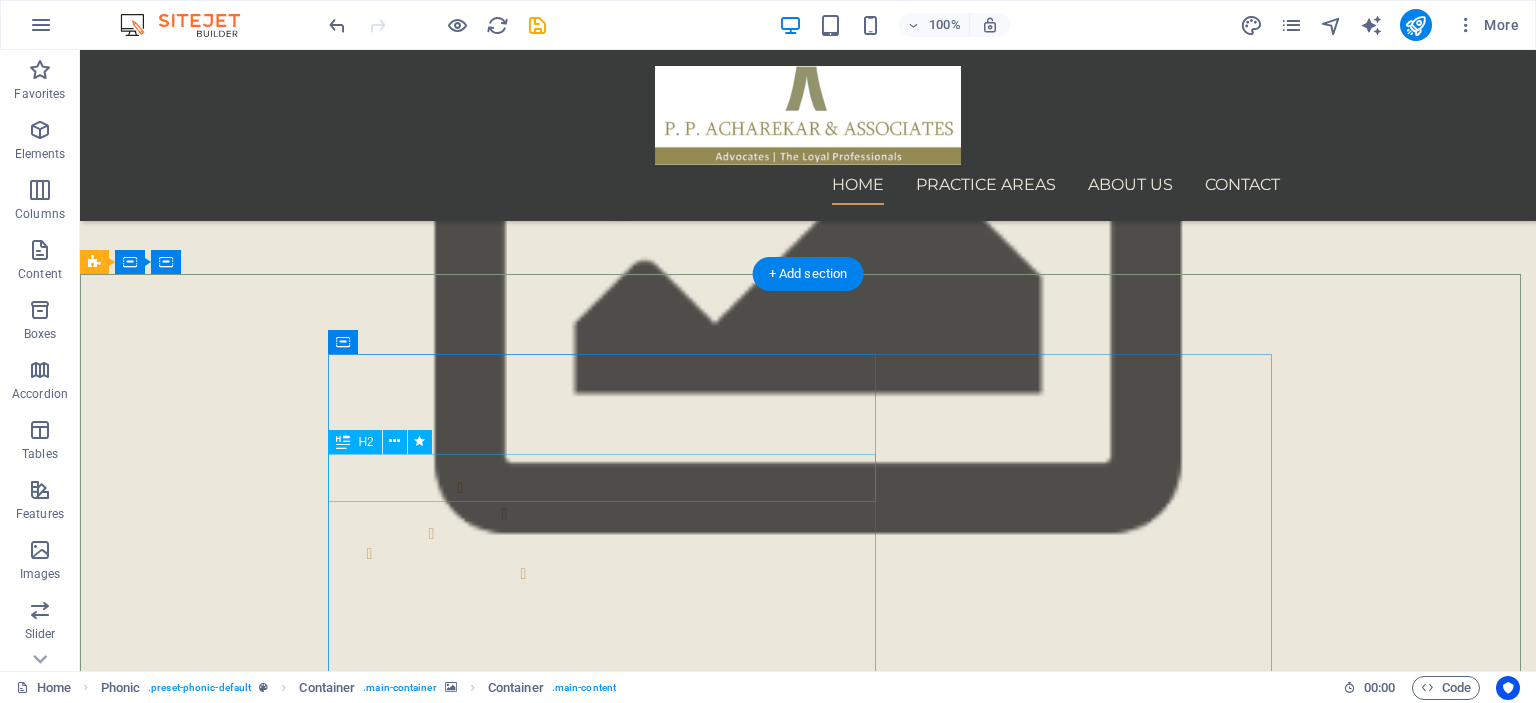 click on "KNOW OUR Standard PROCESS" at bounding box center [808, 2213] 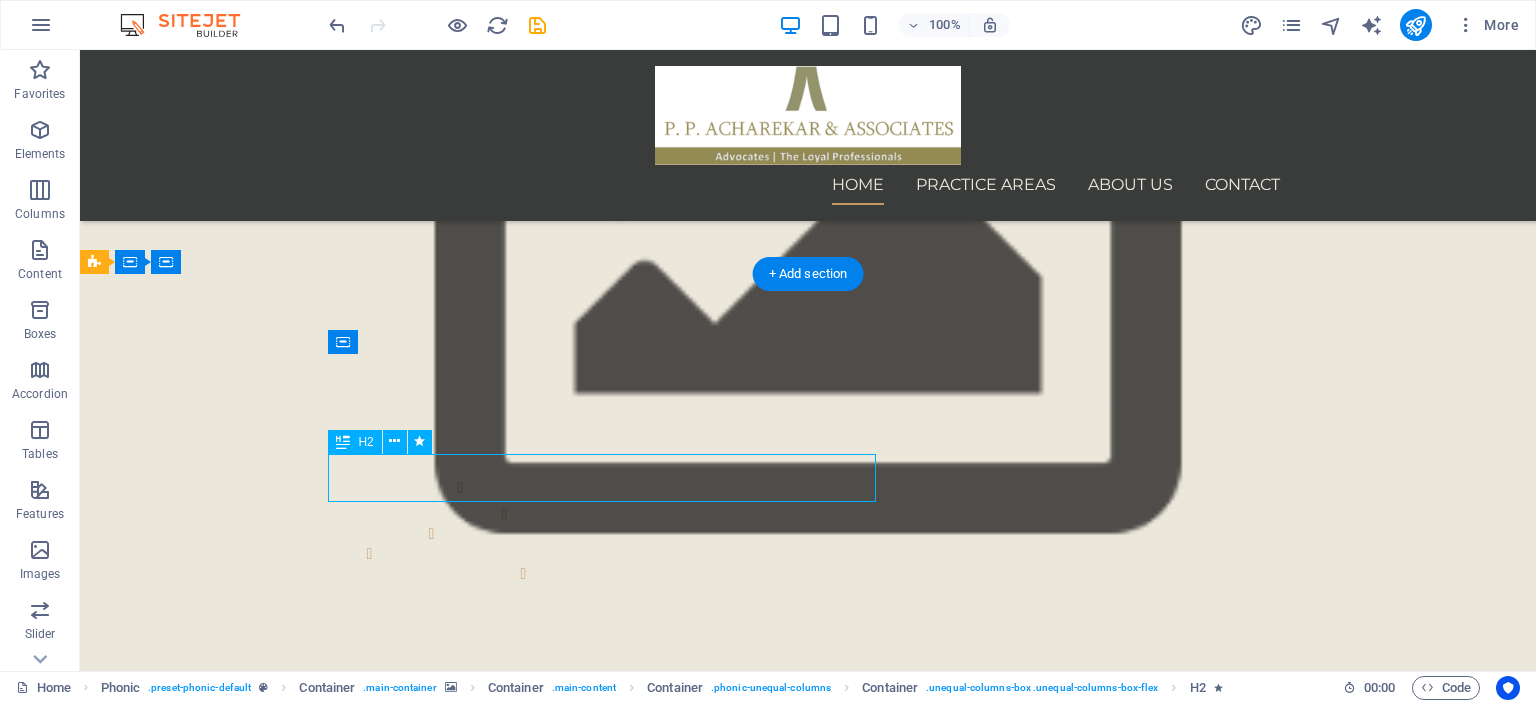 click on "KNOW OUR Standard PROCESS" at bounding box center (808, 2213) 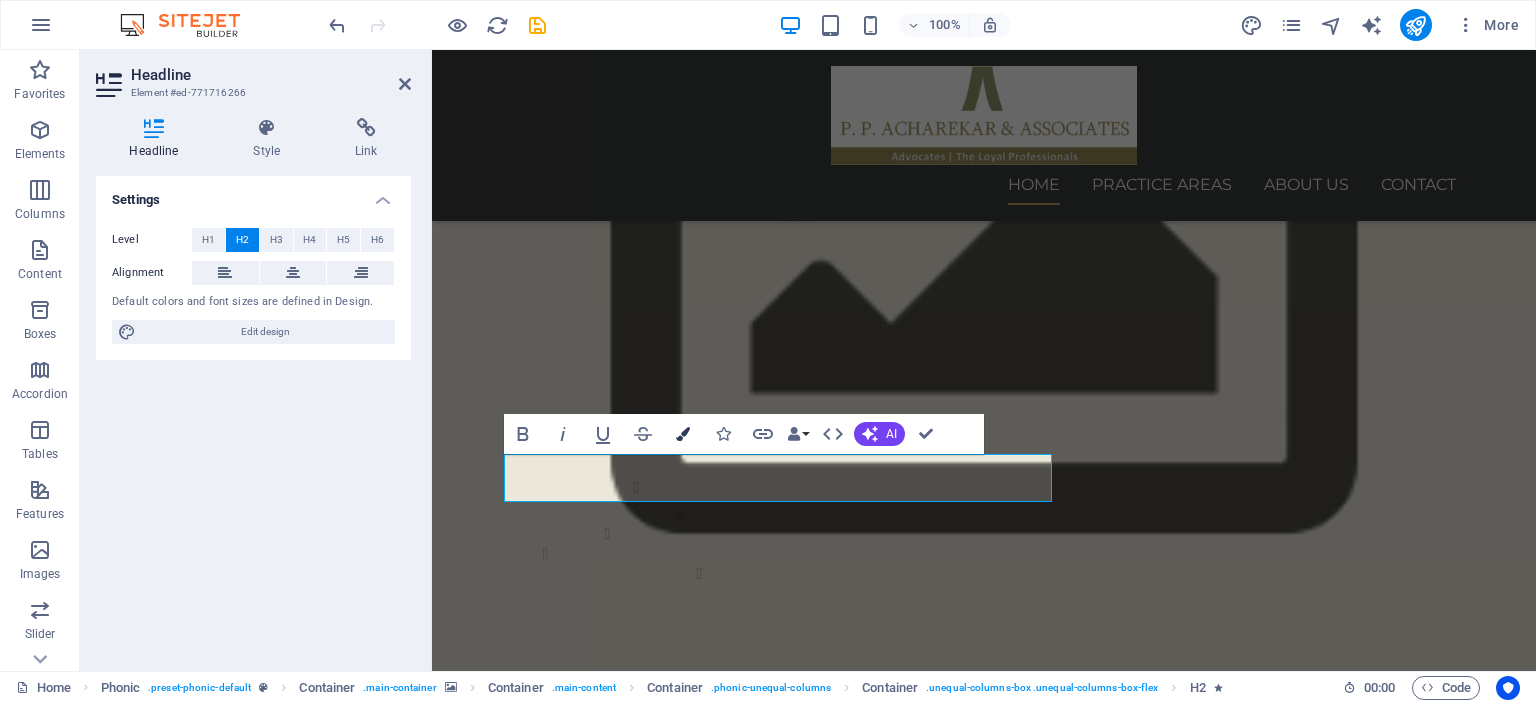 click at bounding box center (683, 434) 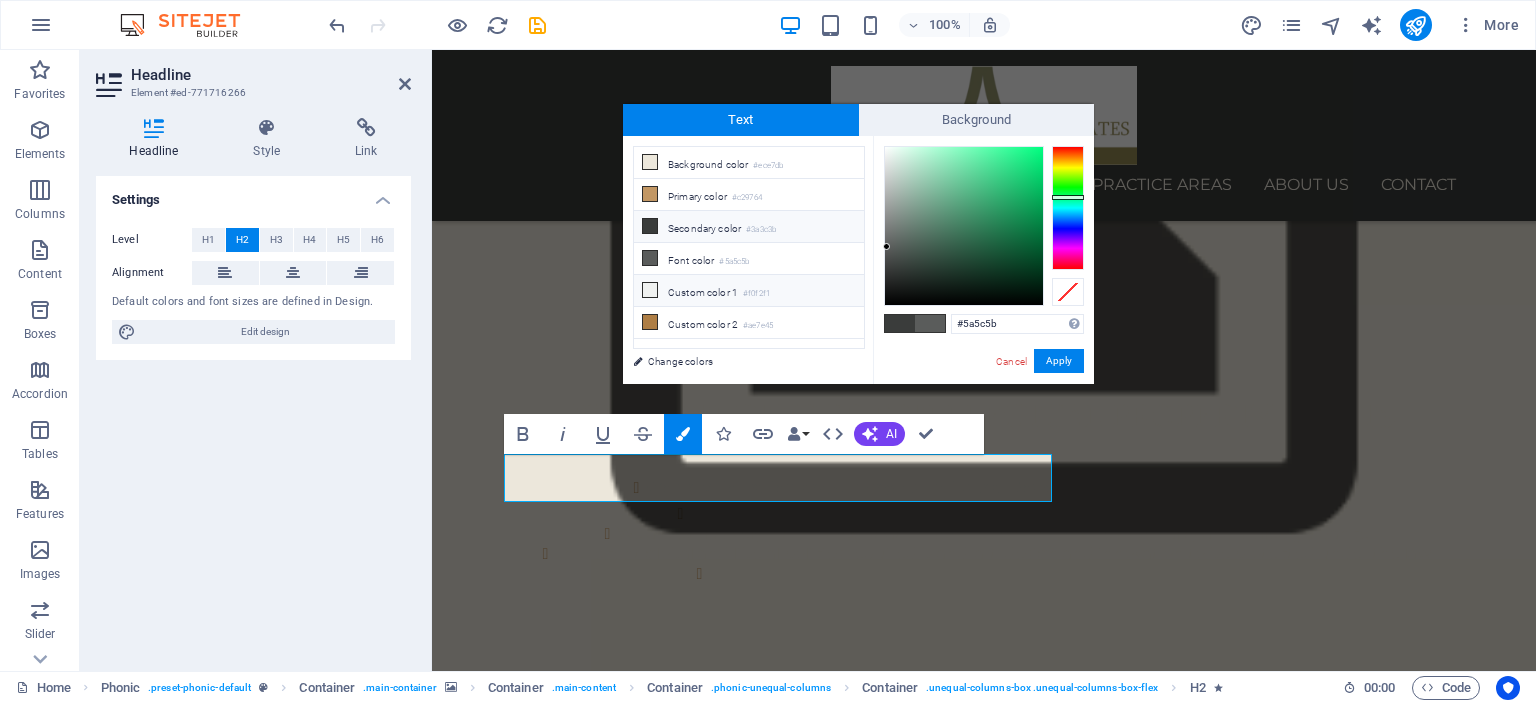 click on "Custom color 1
#f0f2f1" at bounding box center [749, 291] 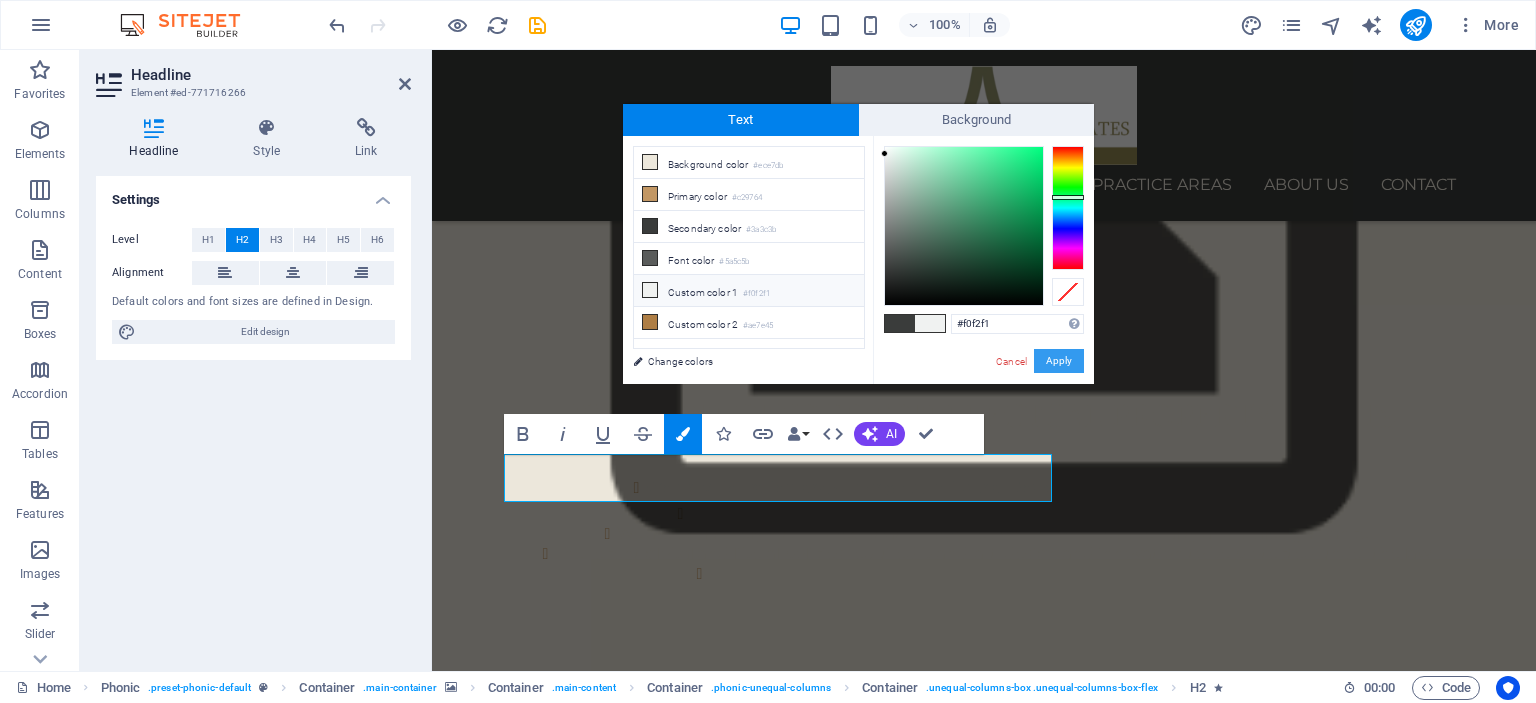 click on "Apply" at bounding box center (1059, 361) 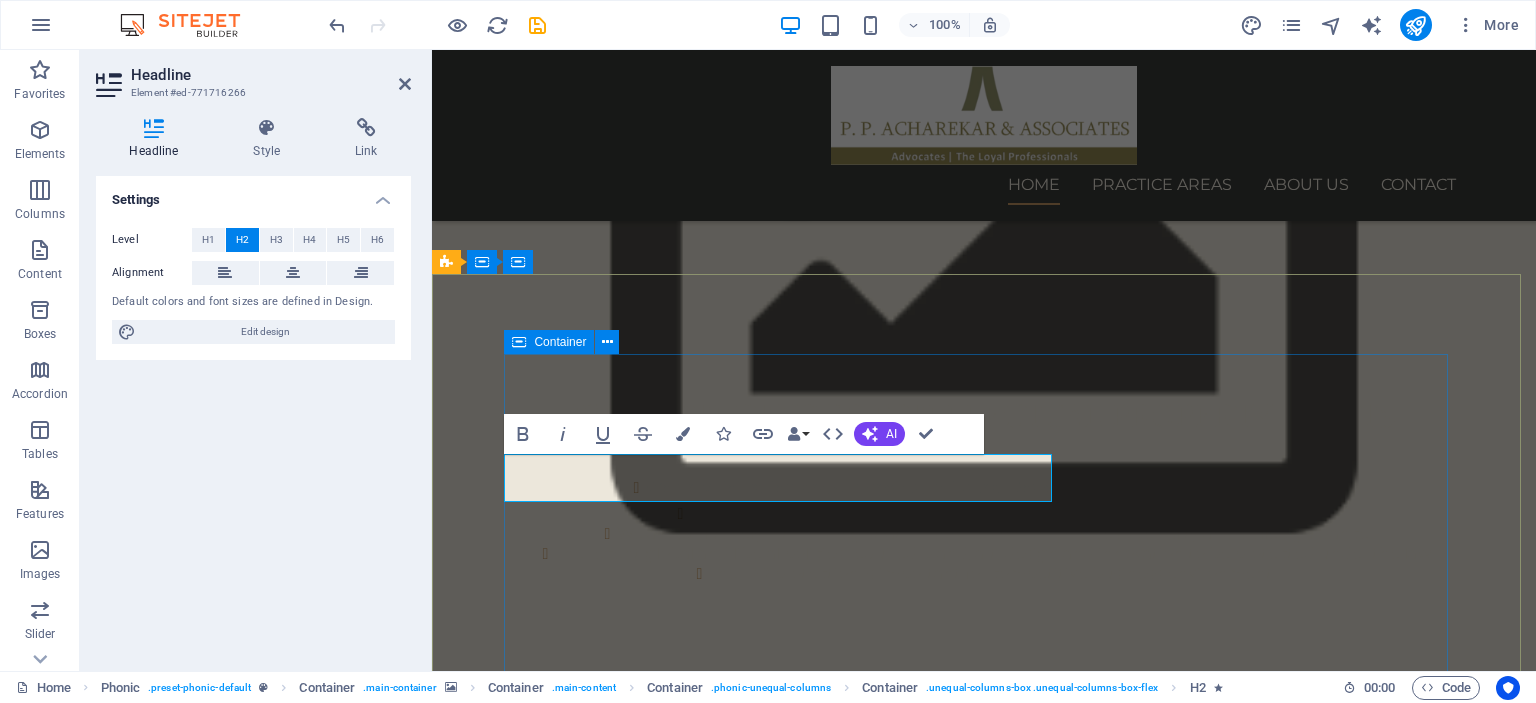 click on "KNOW OUR Standard PROCESS We believe in standardisation and one level up working We are working professionally with the Clients by doing double review and cross checks, using confirmation forms, signed documents, virtual interactions, hastle free approach, proper documentation advise to avoid objections, delivery of periodical emails, listening to the Client's queries and answering to them with explainations, resolving doubts over a call, use of advance communication system such as whats app business, company email ID, and quick resolution to the Client's questions over online resources." at bounding box center (984, 2257) 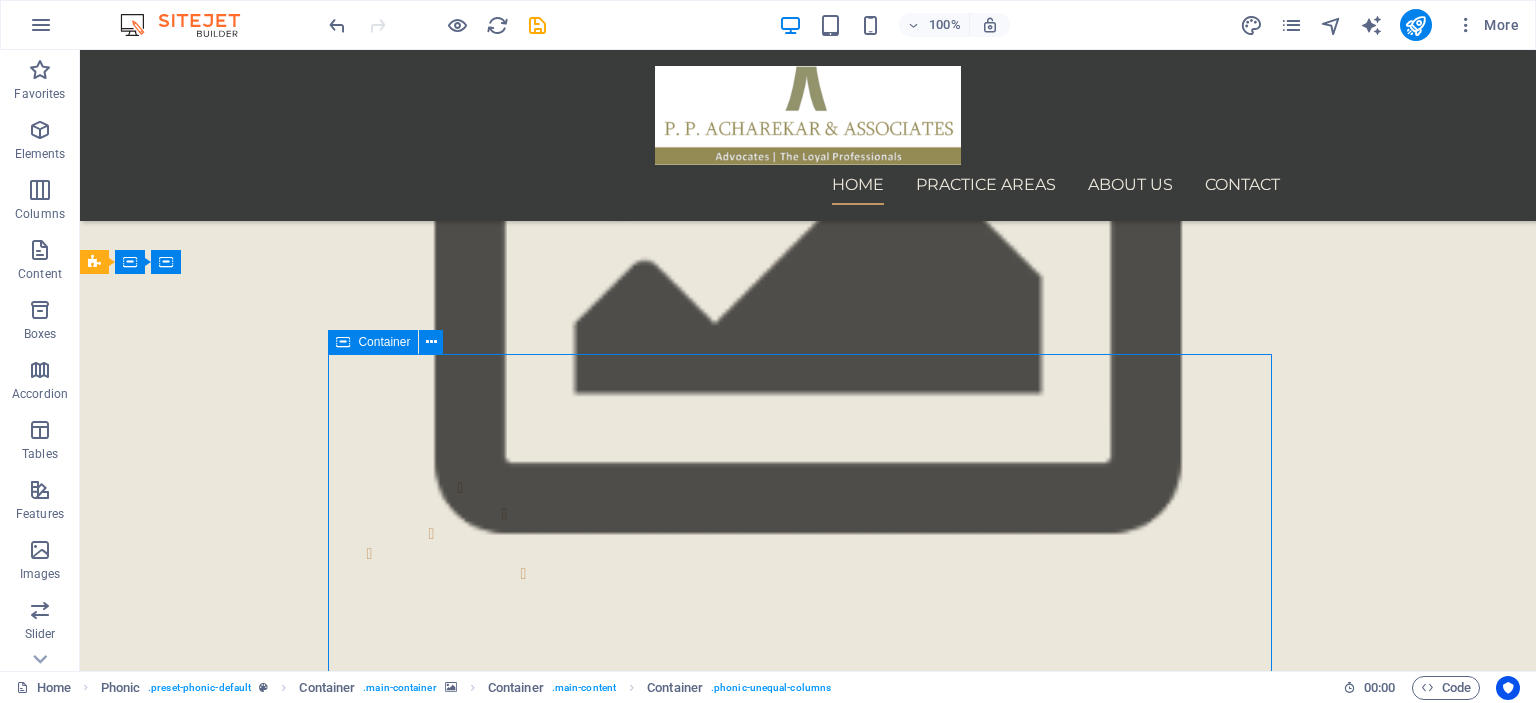 click on "KNOW OUR Standard PROCESS We believe in standardisation and one level up working We are working professionally with the Clients by doing double review and cross checks, using confirmation forms, signed documents, virtual interactions, hastle free approach, proper documentation advise to avoid objections, delivery of periodical emails, listening to the Client's queries and answering to them with explainations, resolving doubts over a call, use of advance communication system such as whats app business, company email ID, and quick resolution to the Client's questions over online resources." at bounding box center (808, 2257) 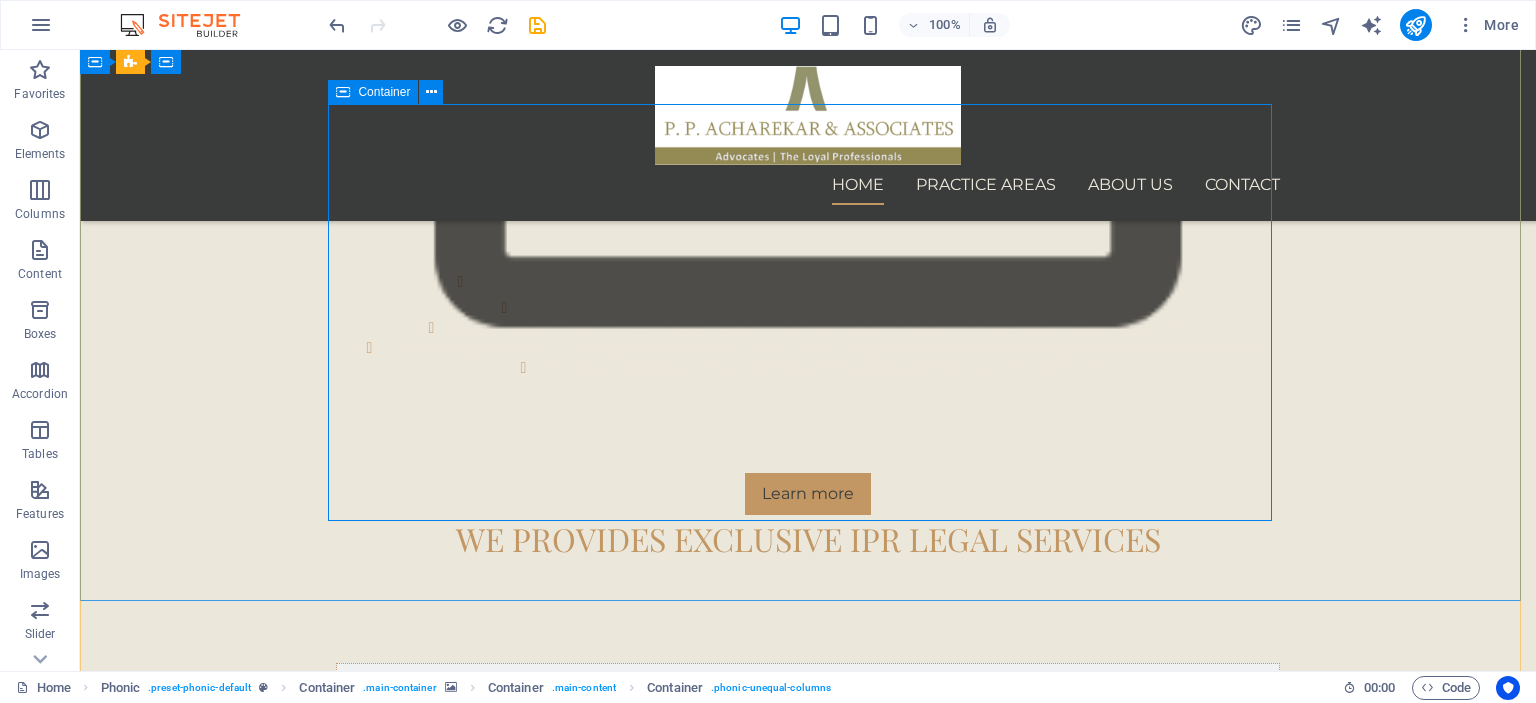 scroll, scrollTop: 1024, scrollLeft: 0, axis: vertical 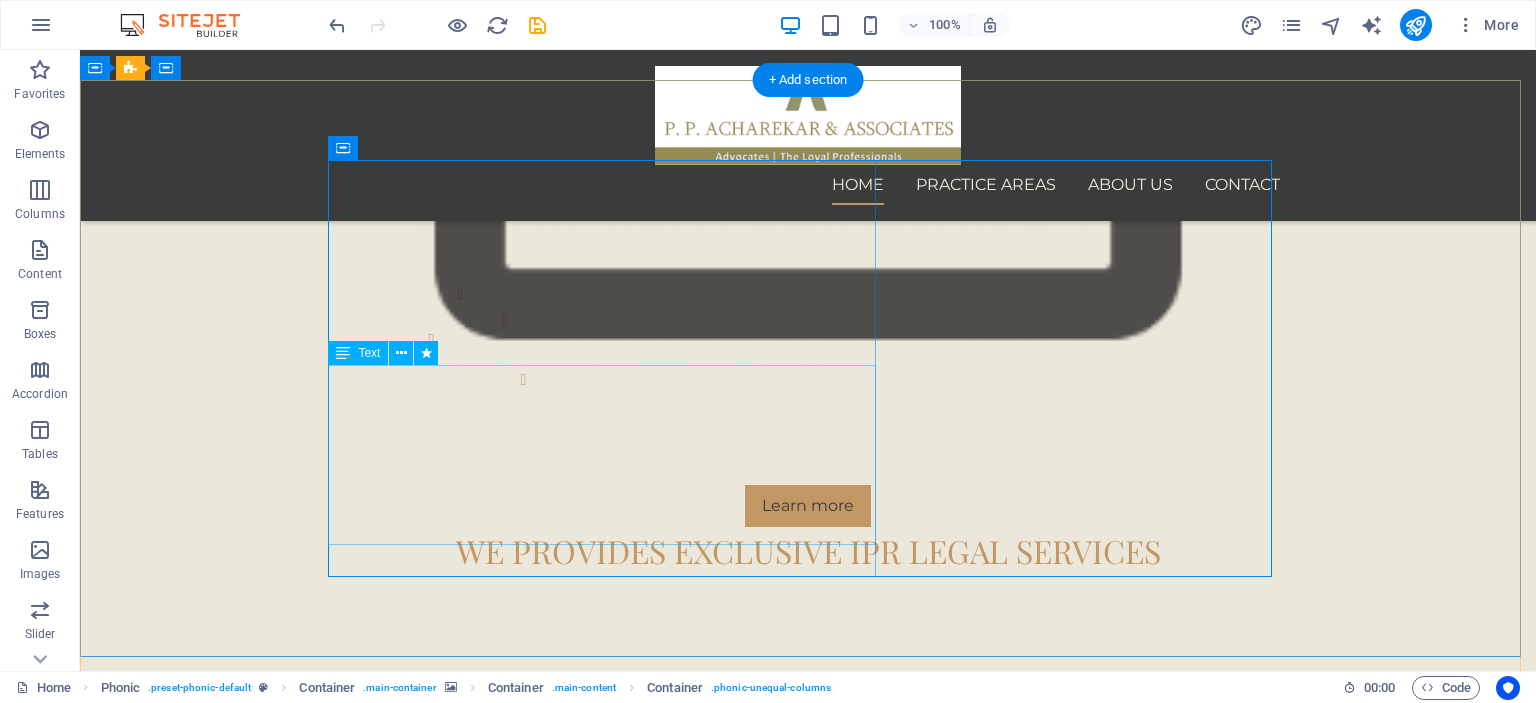 click on "We are working professionally with the Clients by doing double review and cross checks, using confirmation forms, signed documents, virtual interactions, hastle free approach, proper documentation advise to avoid objections, delivery of periodical emails, listening to the Client's queries and answering to them with explainations, resolving doubts over a call, use of advance communication system such as whats app business, company email ID, and quick resolution to the Client's questions over online resources." at bounding box center [808, 2150] 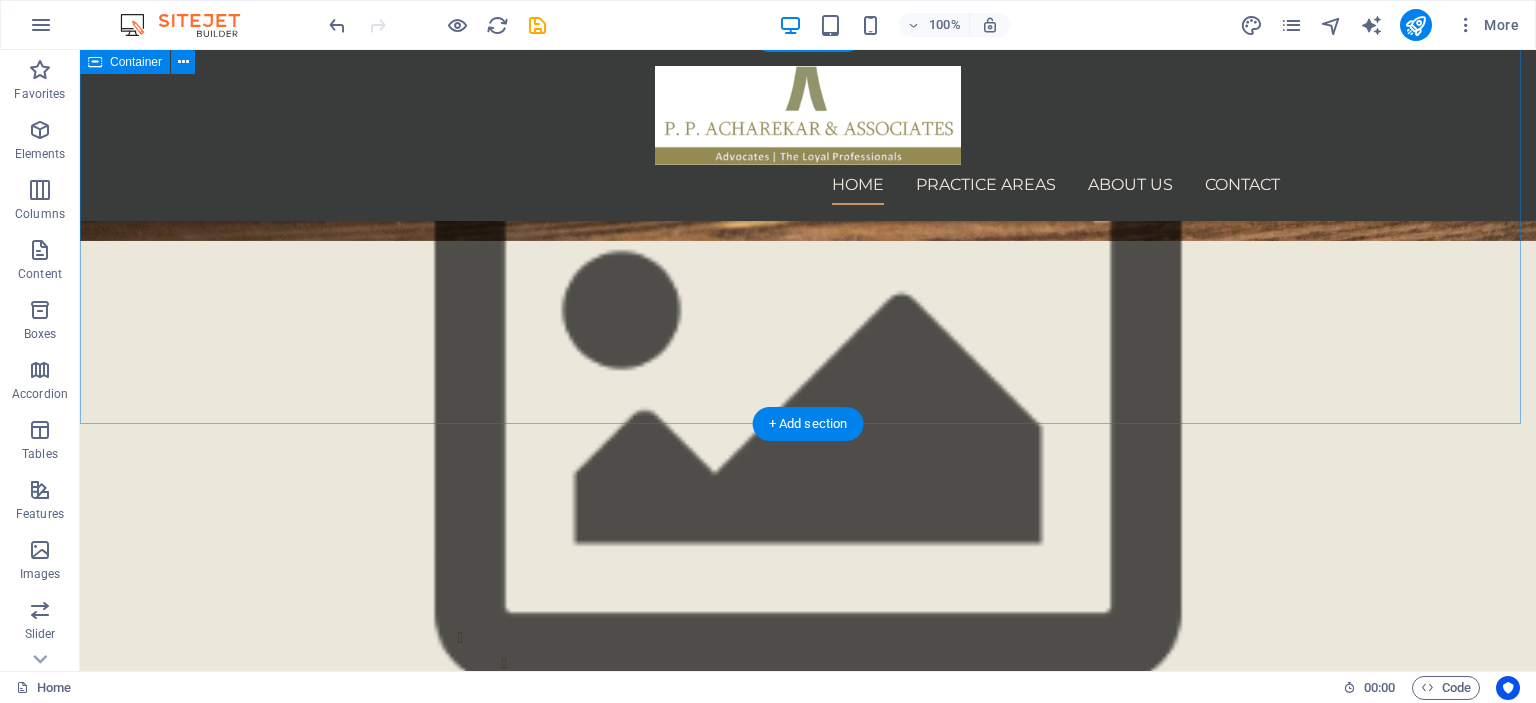 scroll, scrollTop: 1137, scrollLeft: 0, axis: vertical 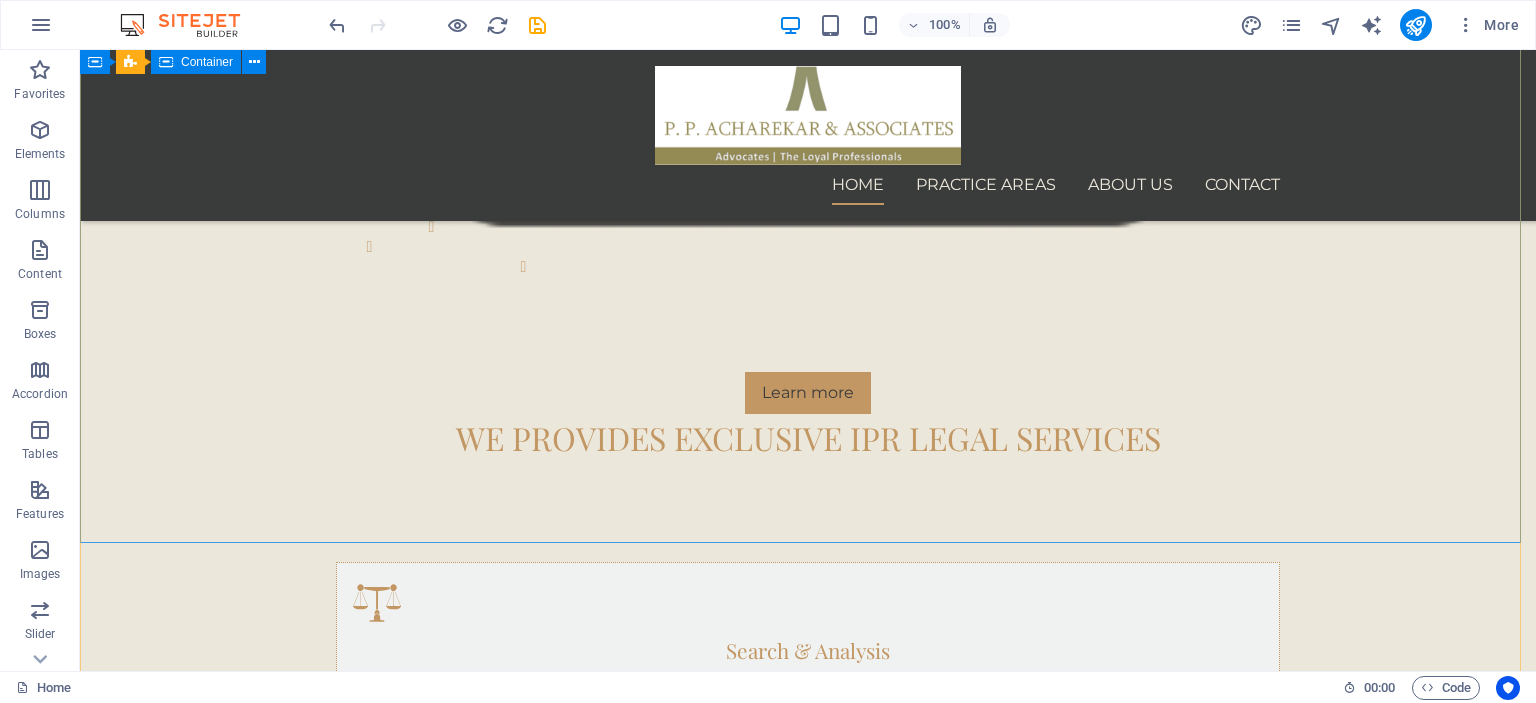 click on "KNOW OUR Standard PROCESS We believe in standardisation and one level up working We are working professionally with the Clients by doing double review and cross checks, using confirmation forms, signed documents, virtual interactions, hastle free approach, proper documentation advise to avoid objections, delivery of periodical emails, listening to the Client's queries and answering to them with explainations, resolving doubts over a call, use of advance communication system such as whats app business, company email ID, and quick resolution to the Client's questions over online resources." at bounding box center [808, 1950] 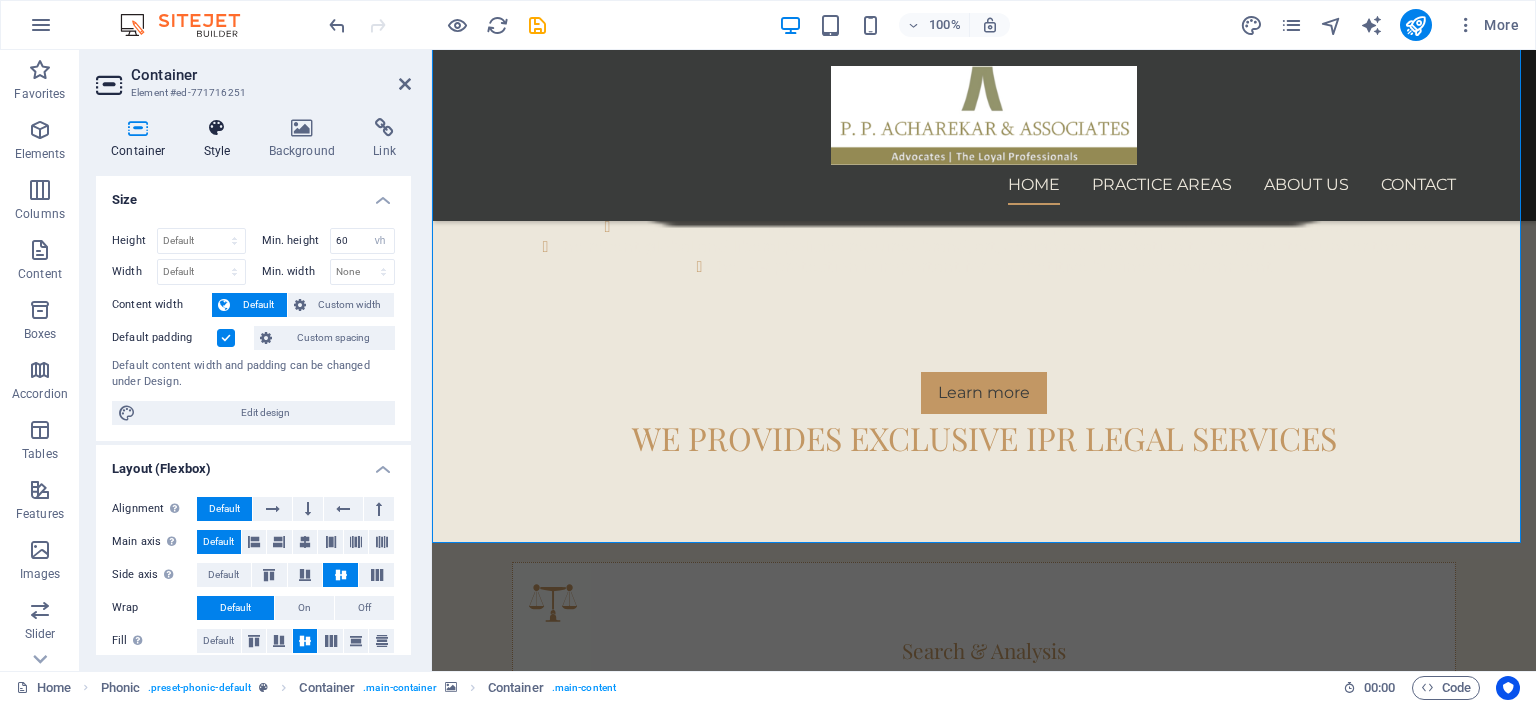 click on "Style" at bounding box center [221, 139] 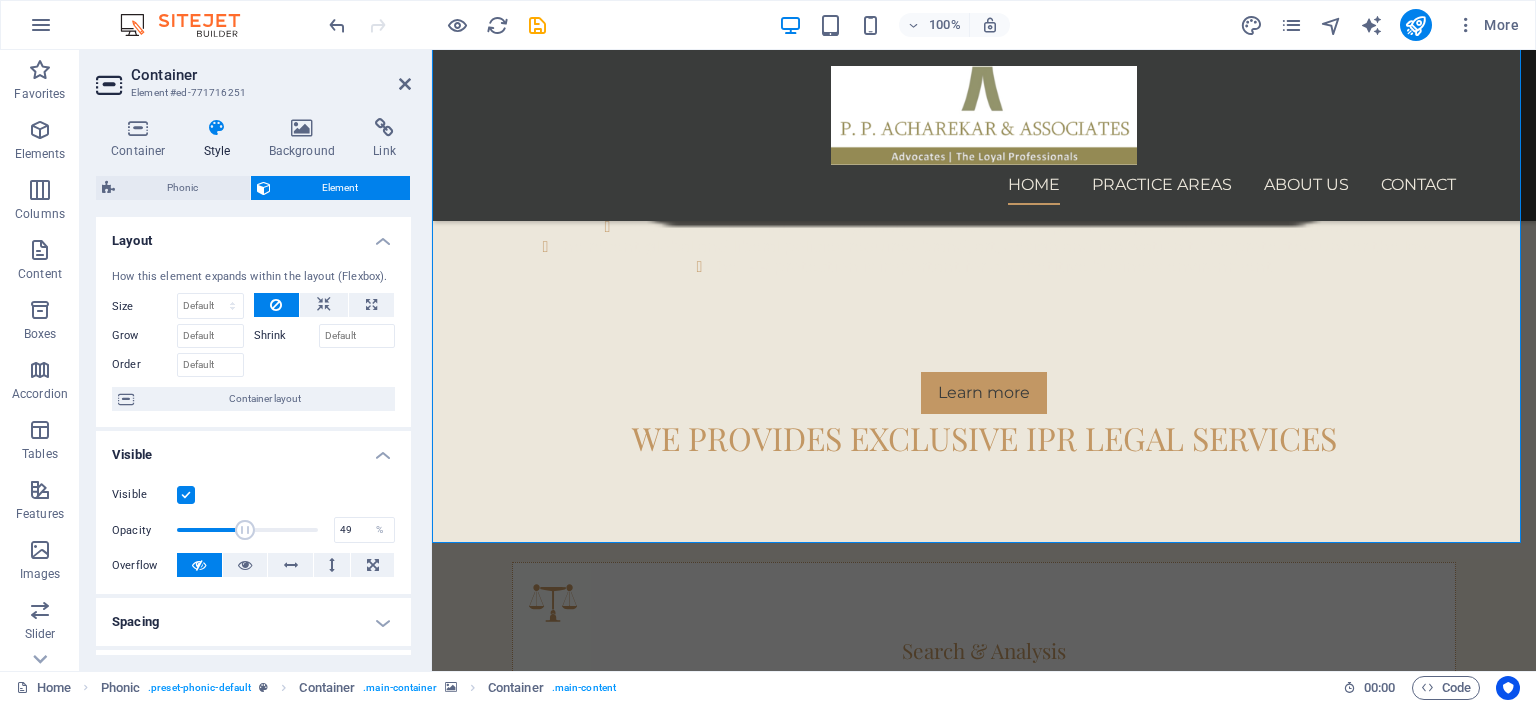 drag, startPoint x: 308, startPoint y: 526, endPoint x: 244, endPoint y: 519, distance: 64.381676 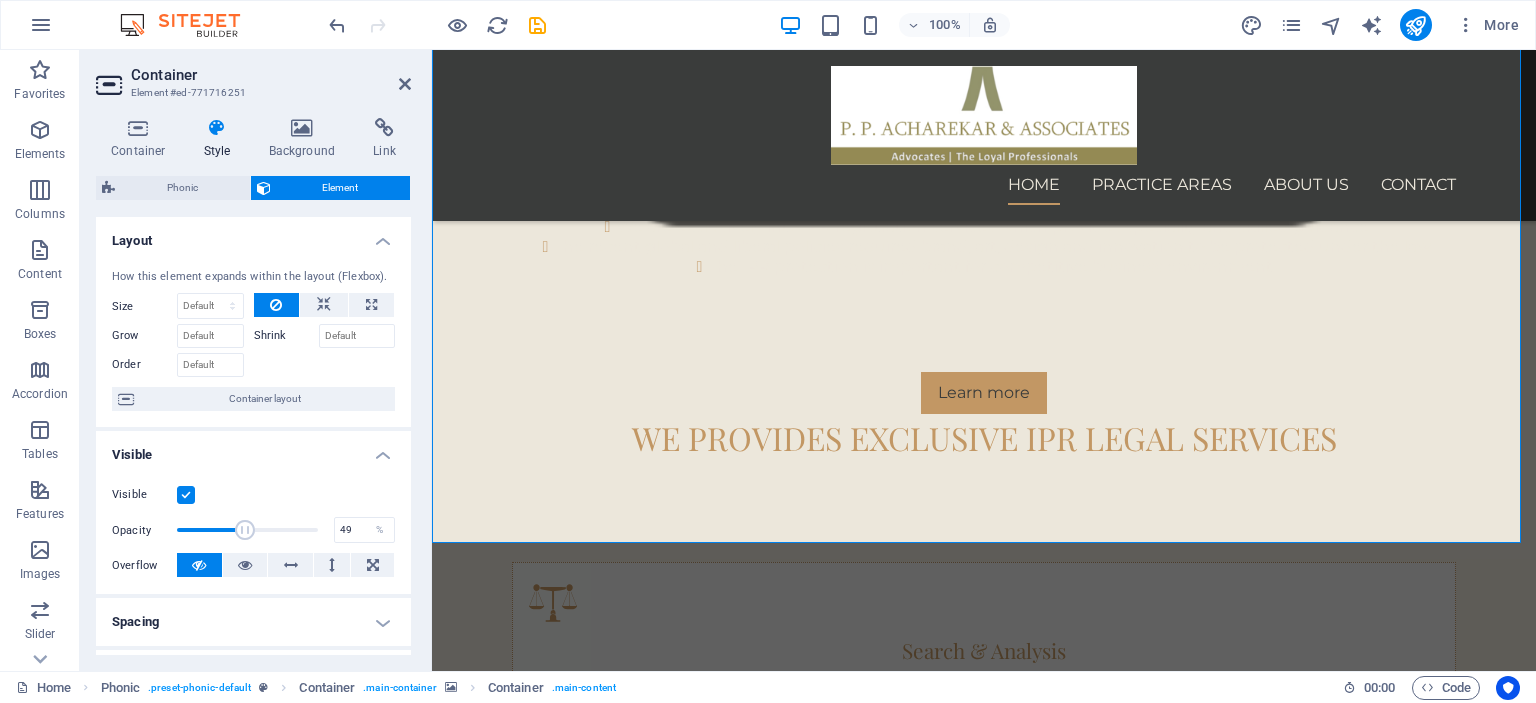 click at bounding box center [245, 530] 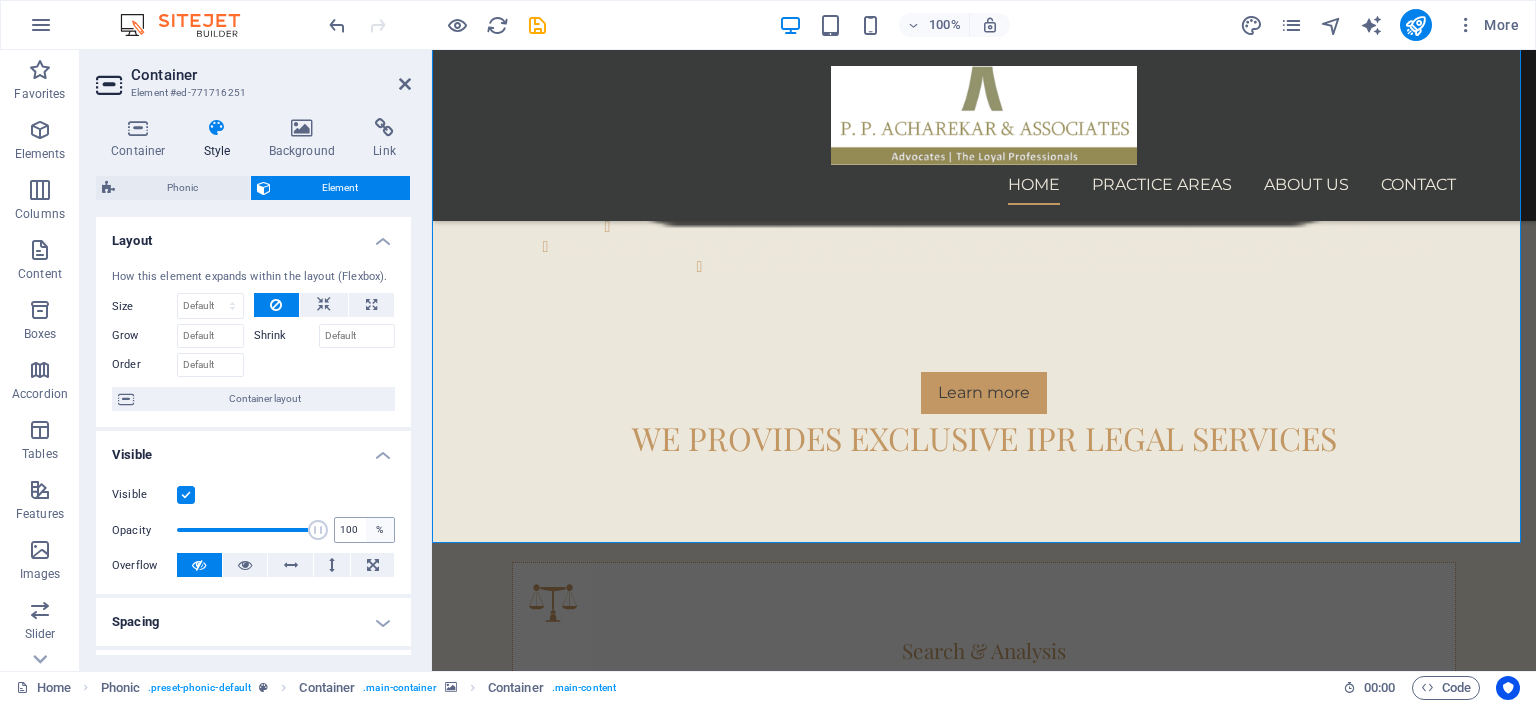 drag, startPoint x: 240, startPoint y: 528, endPoint x: 365, endPoint y: 532, distance: 125.06398 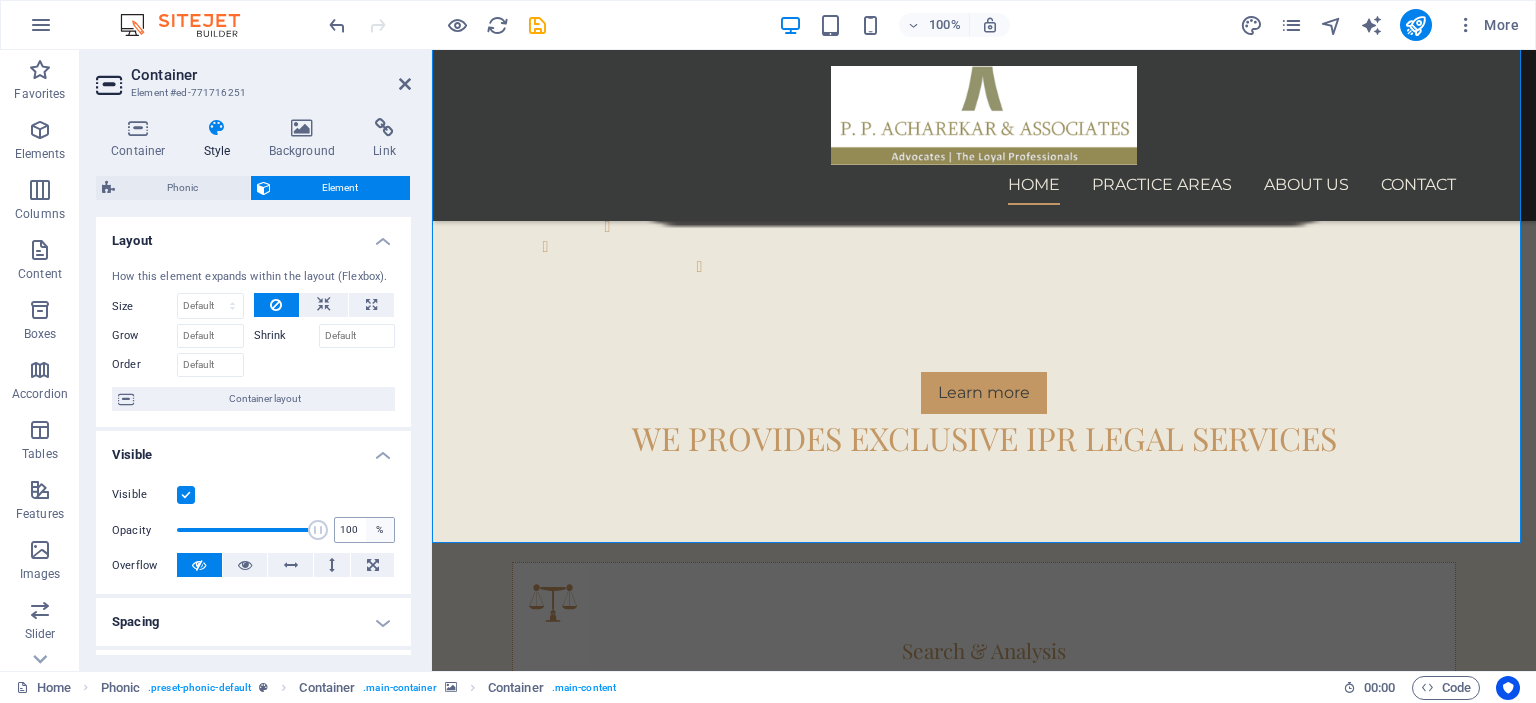 click on "Opacity 100 %" at bounding box center (253, 530) 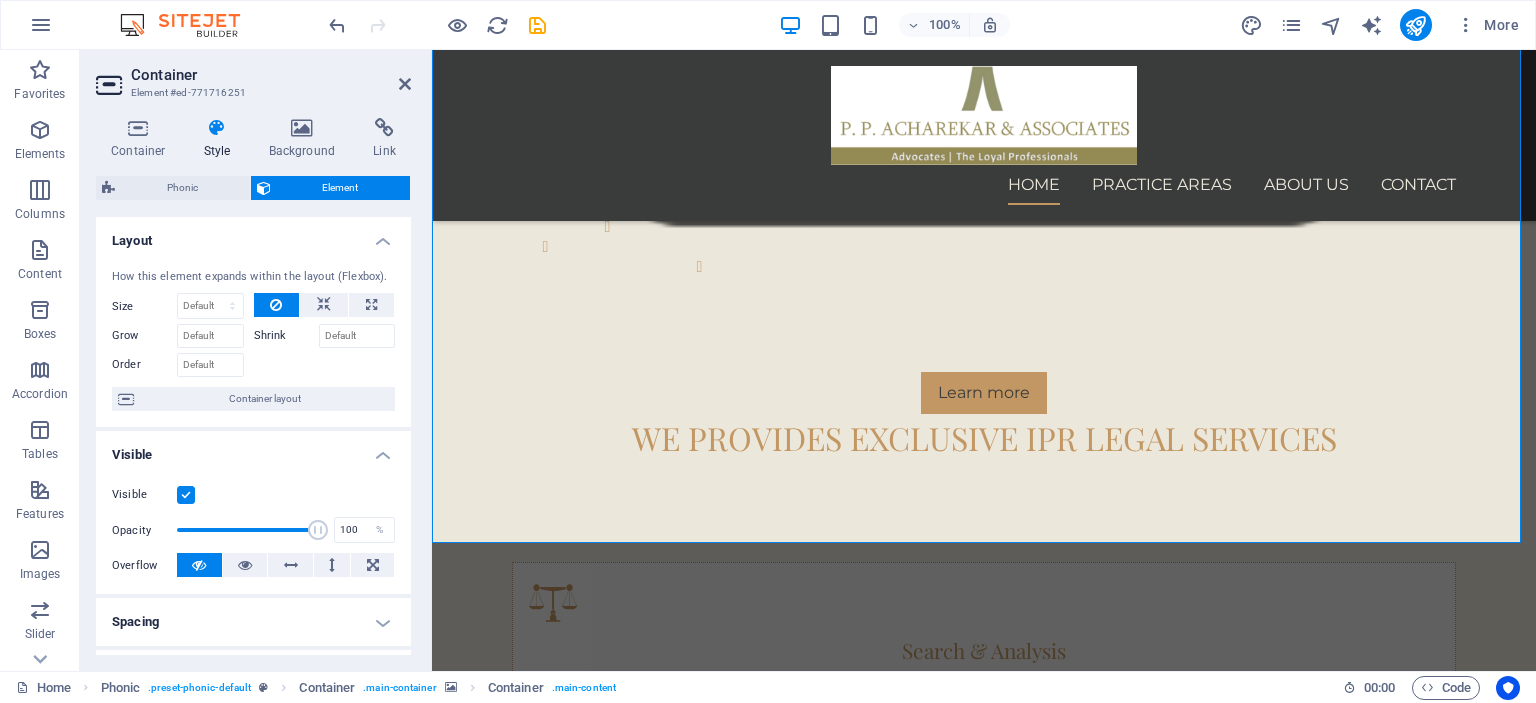 scroll, scrollTop: 216, scrollLeft: 0, axis: vertical 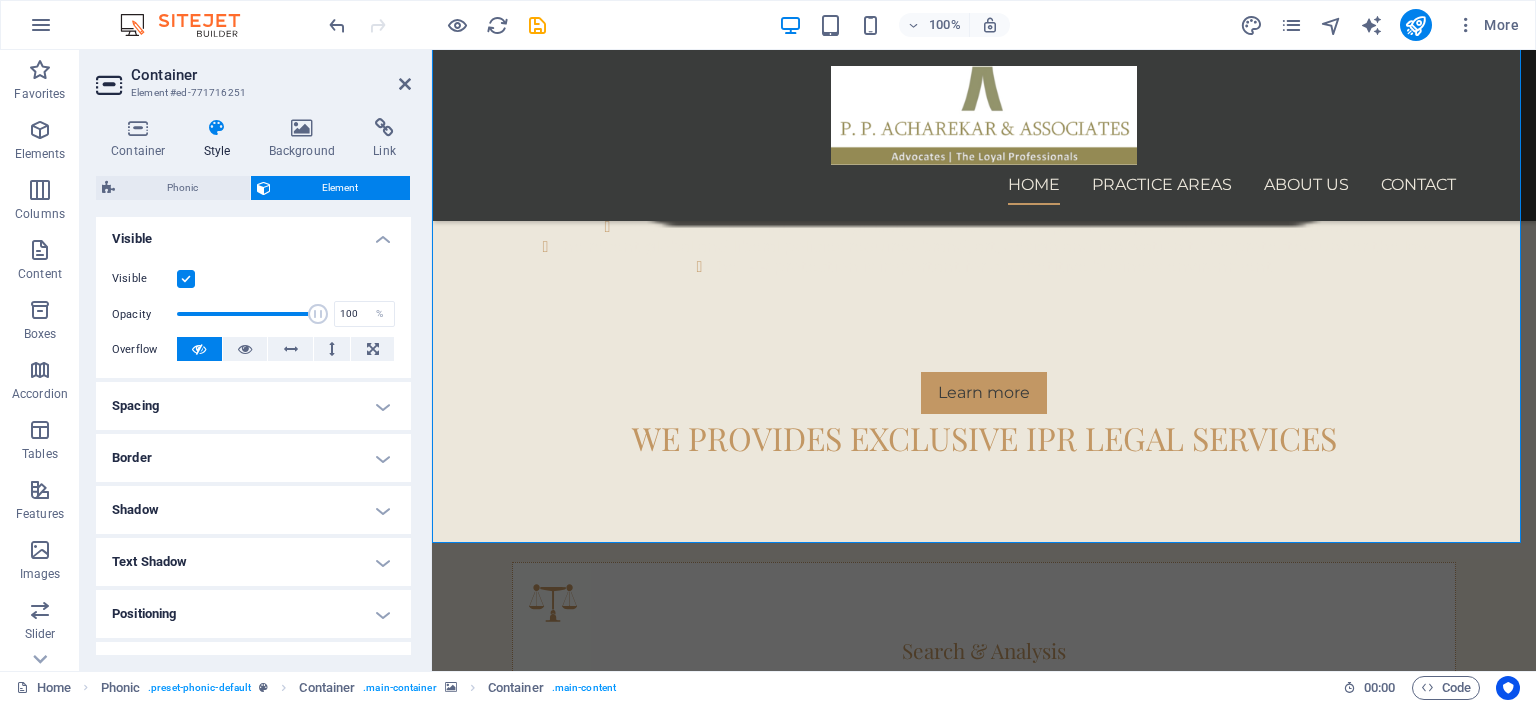 click on "Shadow" at bounding box center (253, 510) 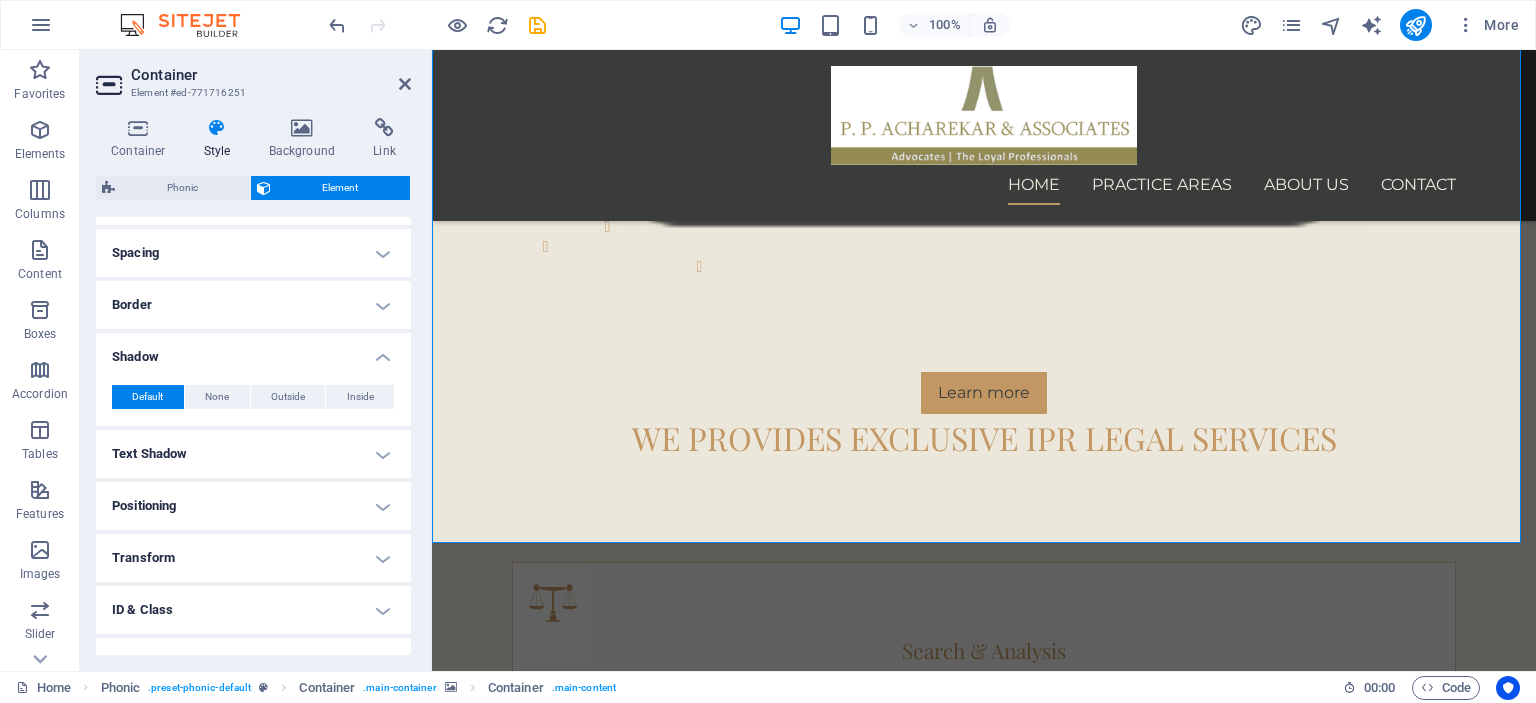 scroll, scrollTop: 451, scrollLeft: 0, axis: vertical 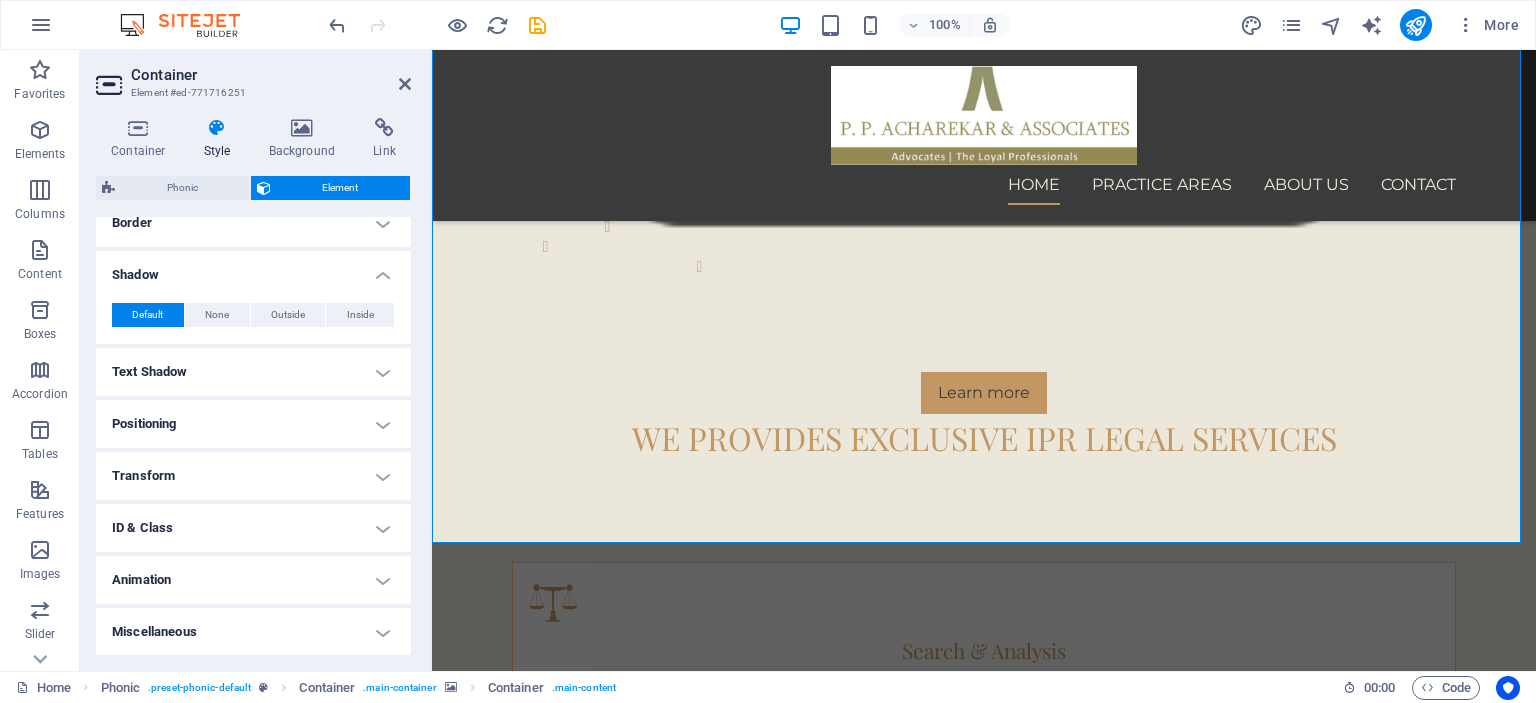 click on "Transform" at bounding box center [253, 476] 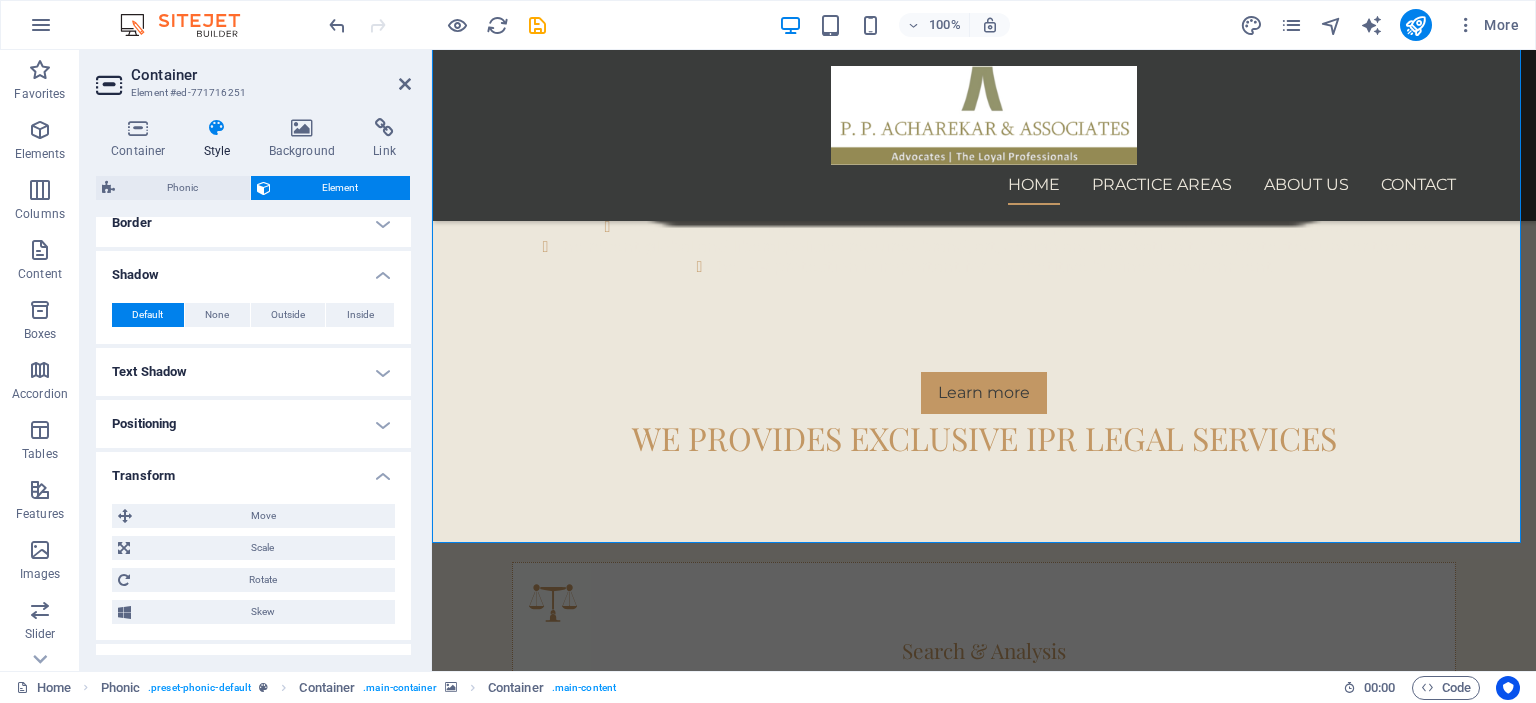 click on "Transform" at bounding box center [253, 470] 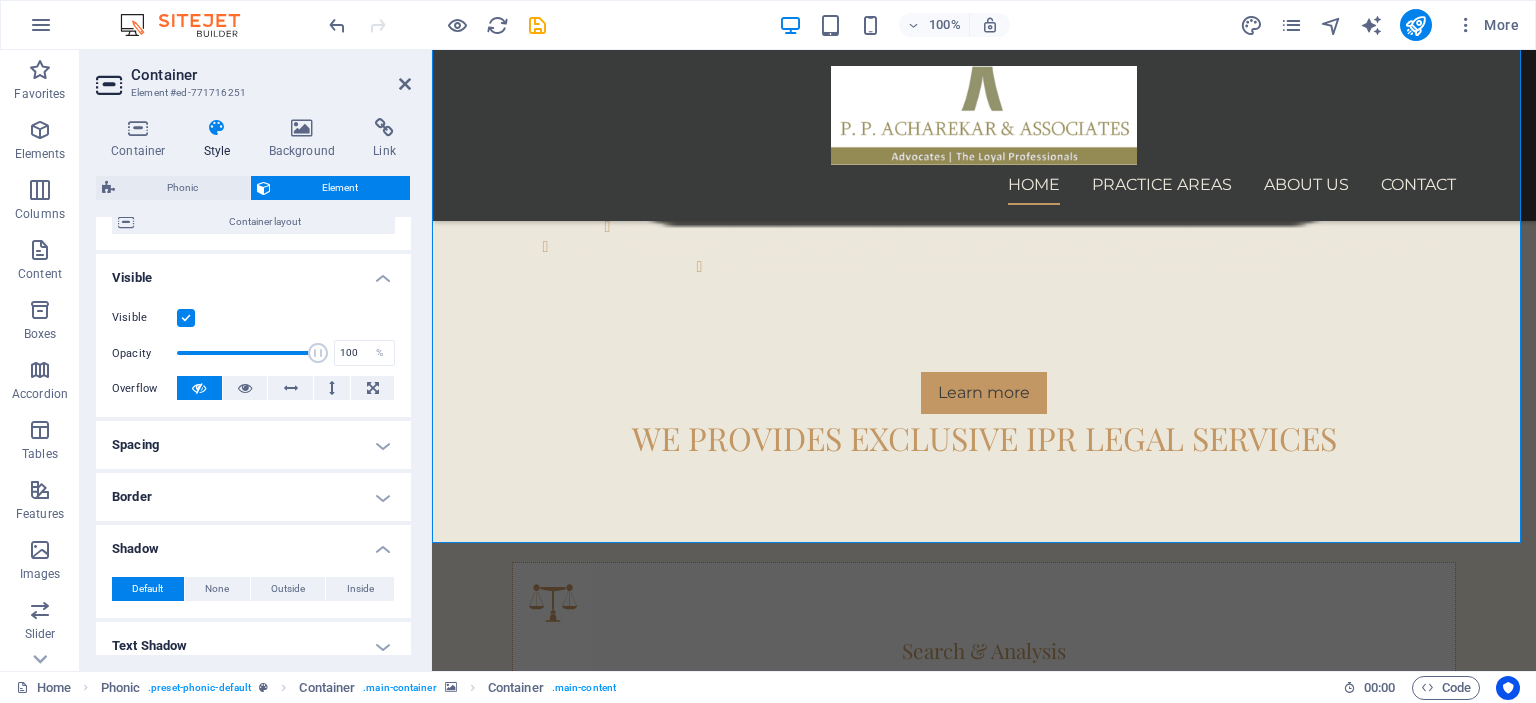 scroll, scrollTop: 61, scrollLeft: 0, axis: vertical 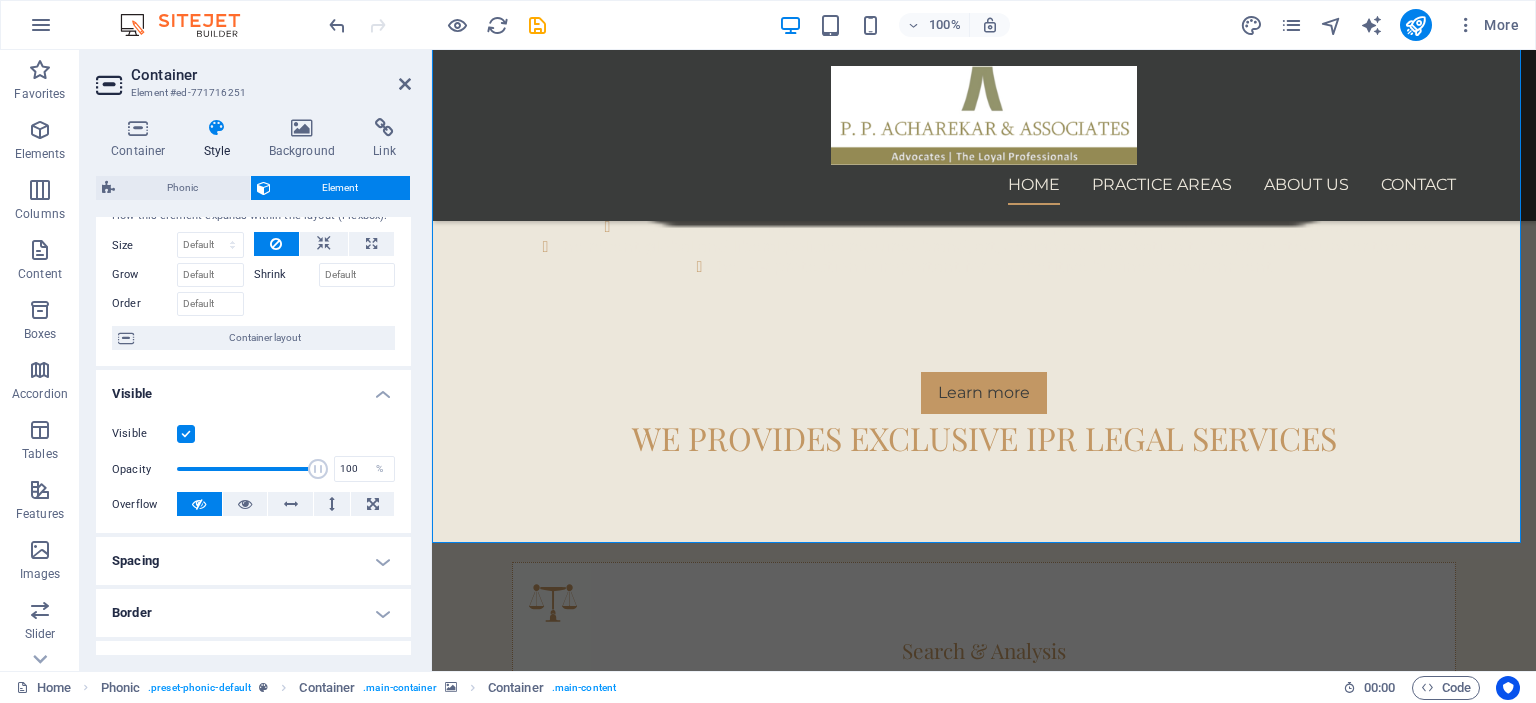 click at bounding box center (186, 434) 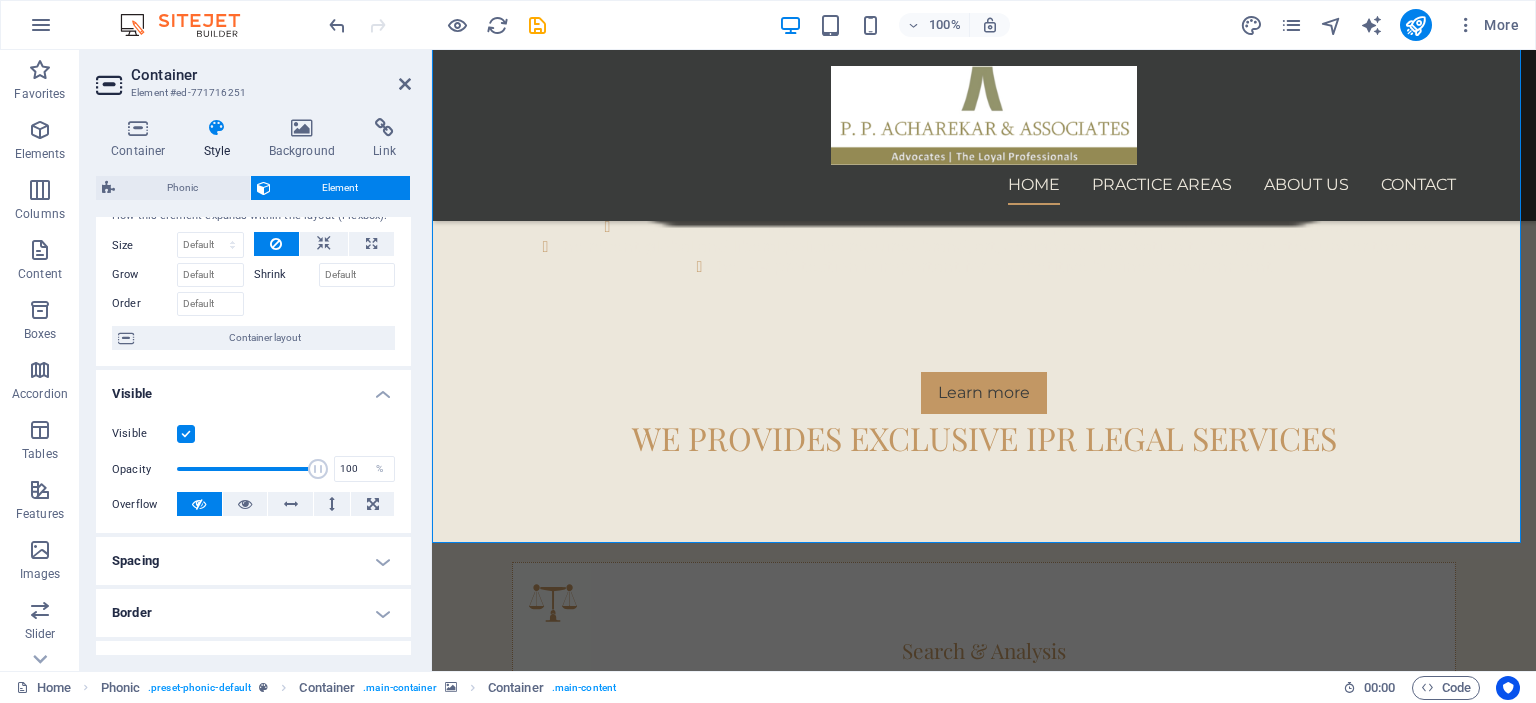 click on "Visible" at bounding box center (0, 0) 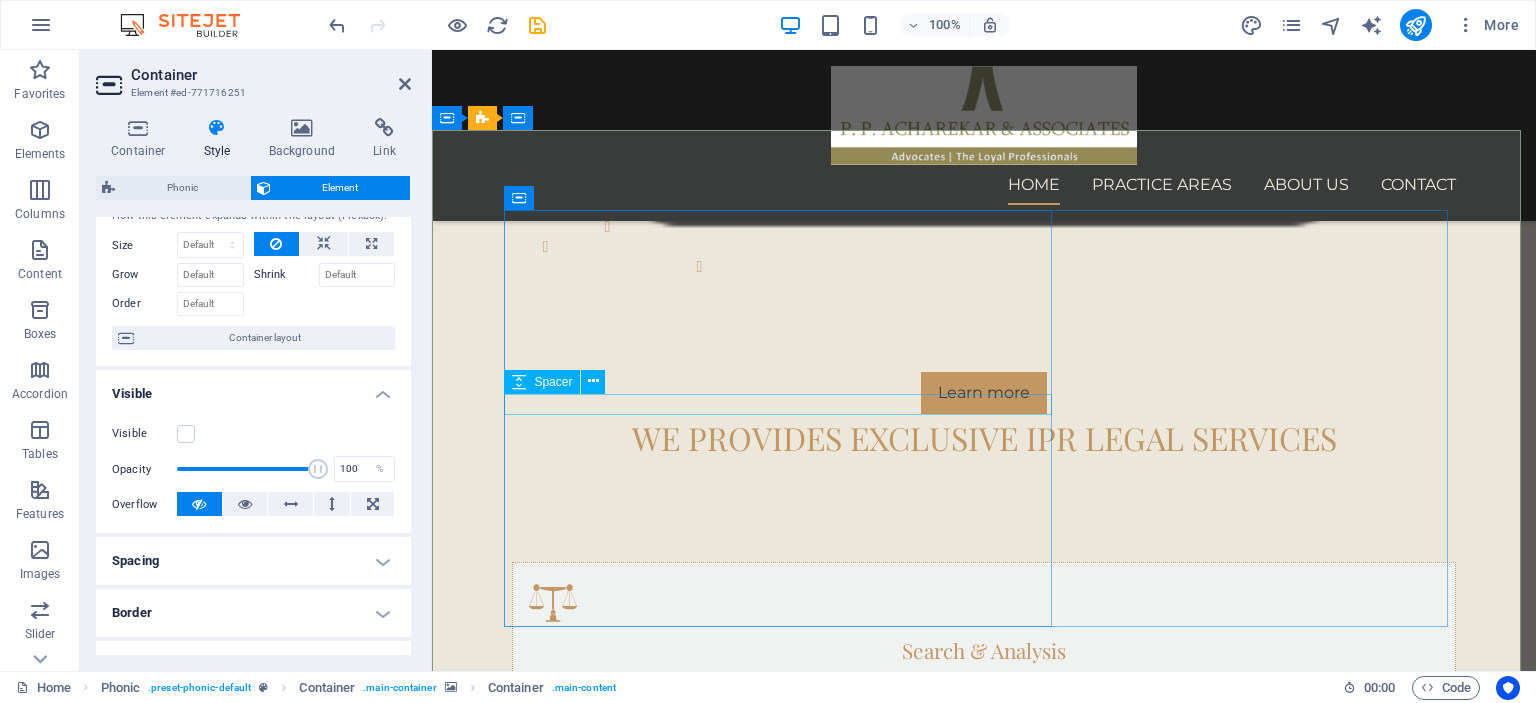 scroll, scrollTop: 937, scrollLeft: 0, axis: vertical 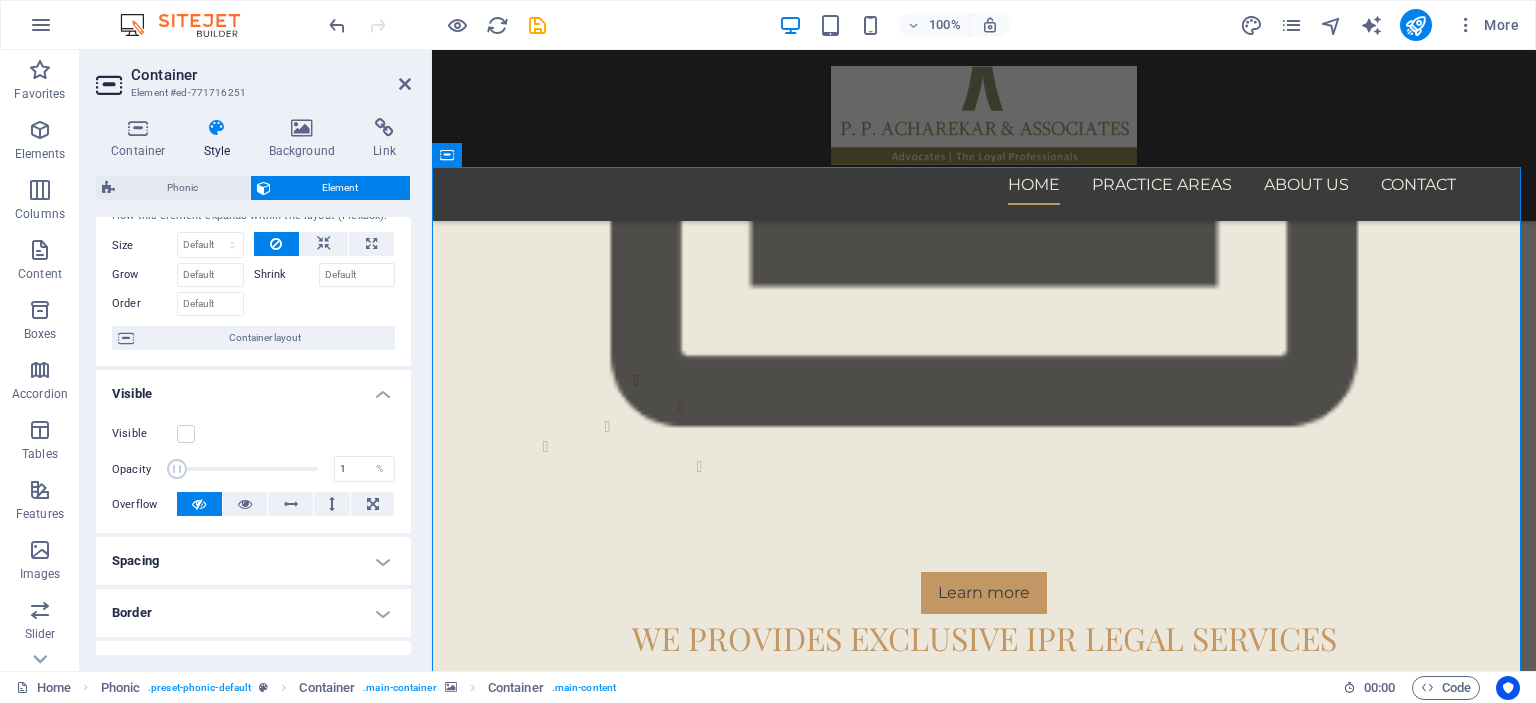 drag, startPoint x: 318, startPoint y: 468, endPoint x: 157, endPoint y: 475, distance: 161.1521 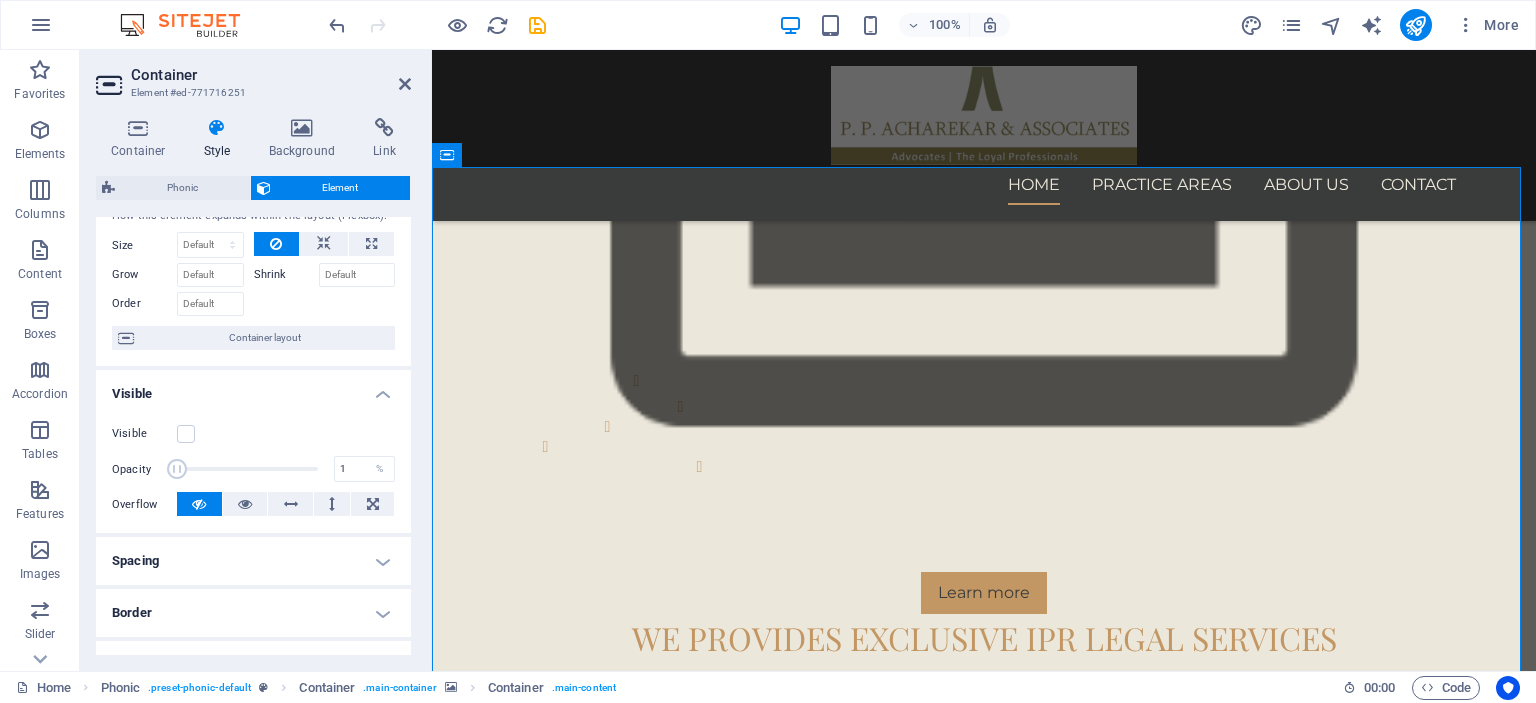 click on "Opacity 1 %" at bounding box center [253, 469] 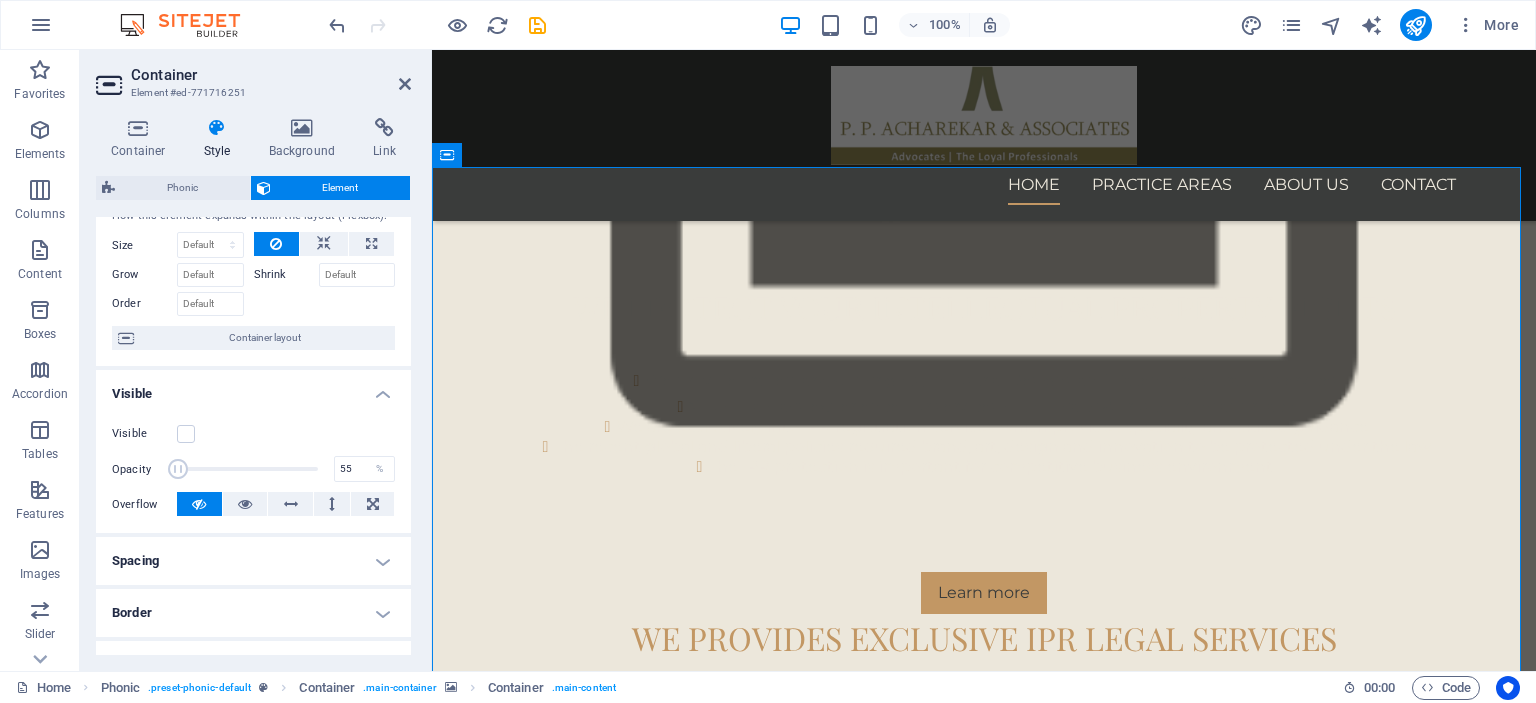 type on "100" 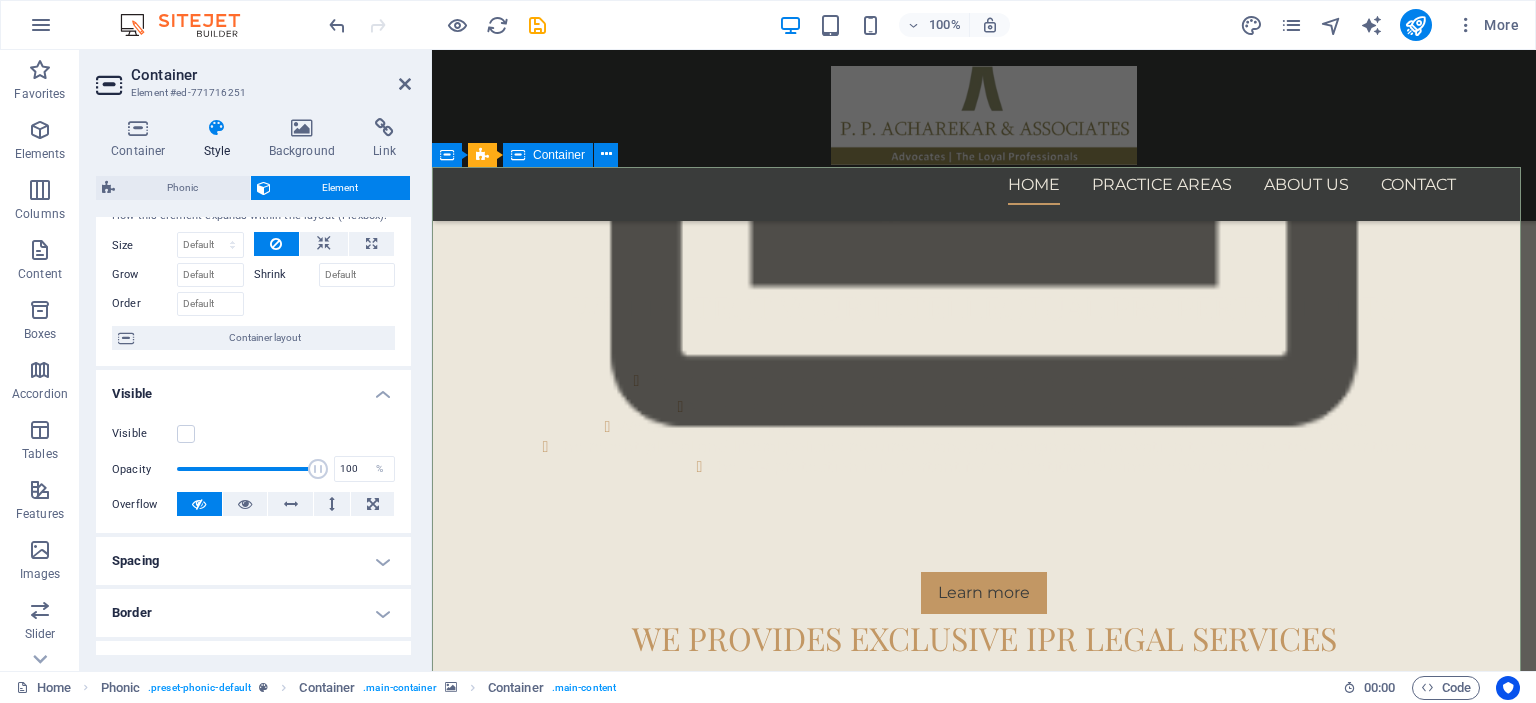 drag, startPoint x: 610, startPoint y: 516, endPoint x: 451, endPoint y: 459, distance: 168.90826 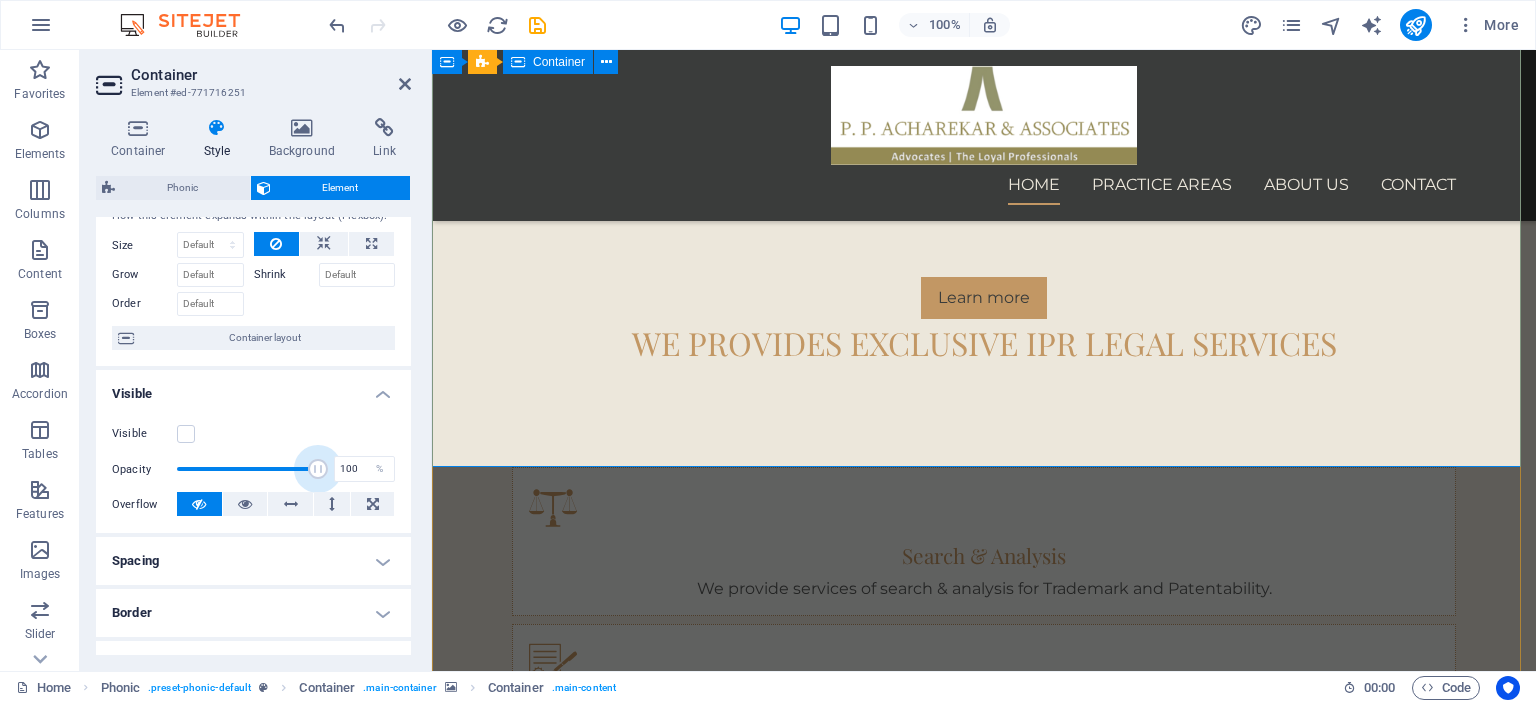scroll, scrollTop: 1214, scrollLeft: 0, axis: vertical 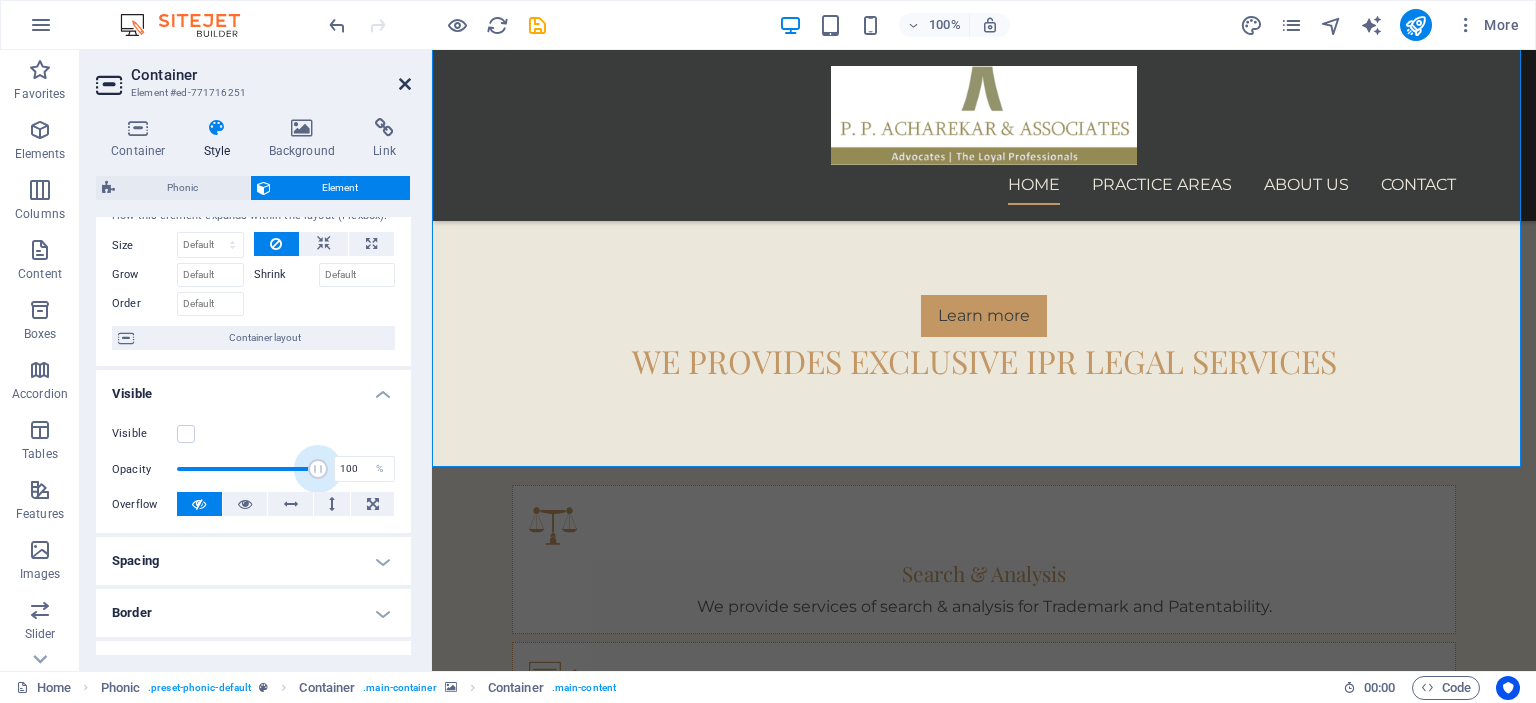 click at bounding box center [405, 84] 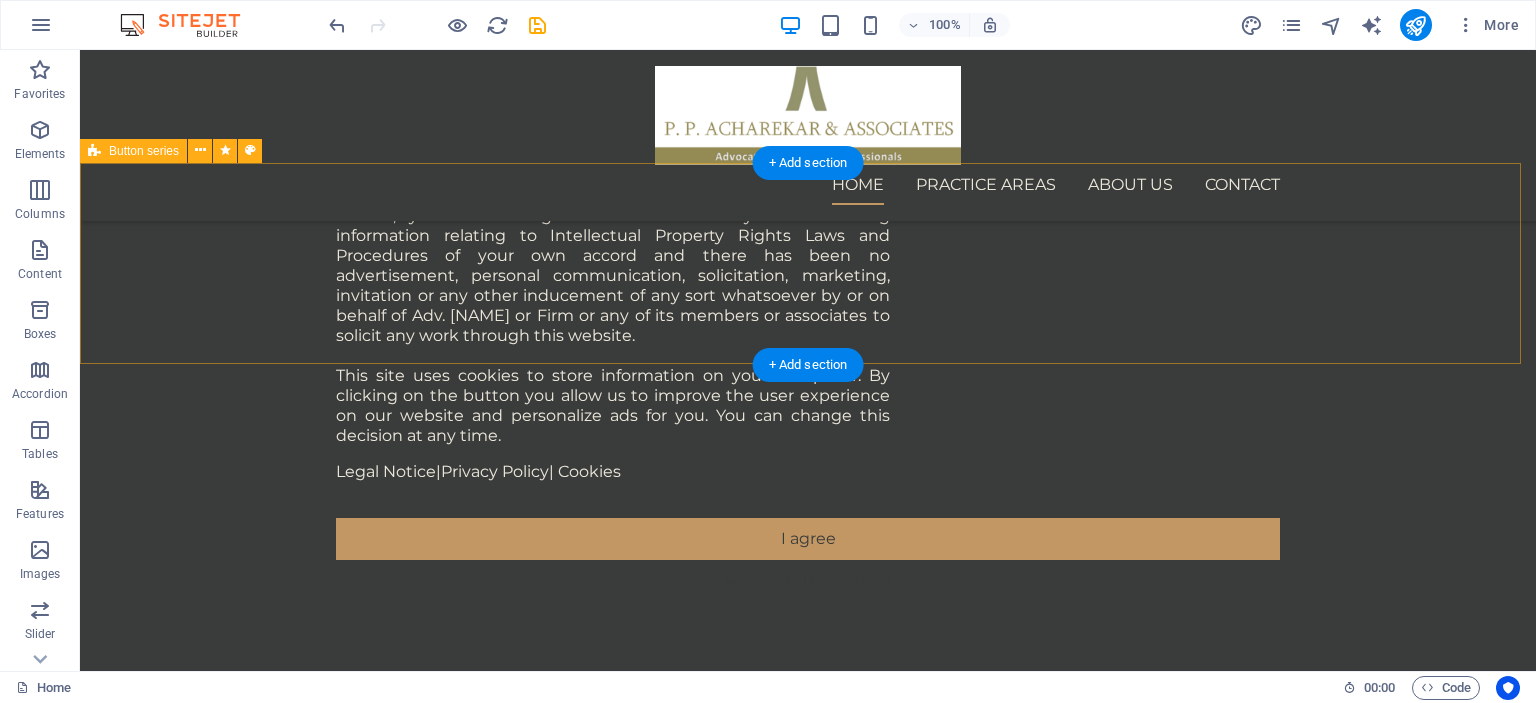 scroll, scrollTop: 4587, scrollLeft: 0, axis: vertical 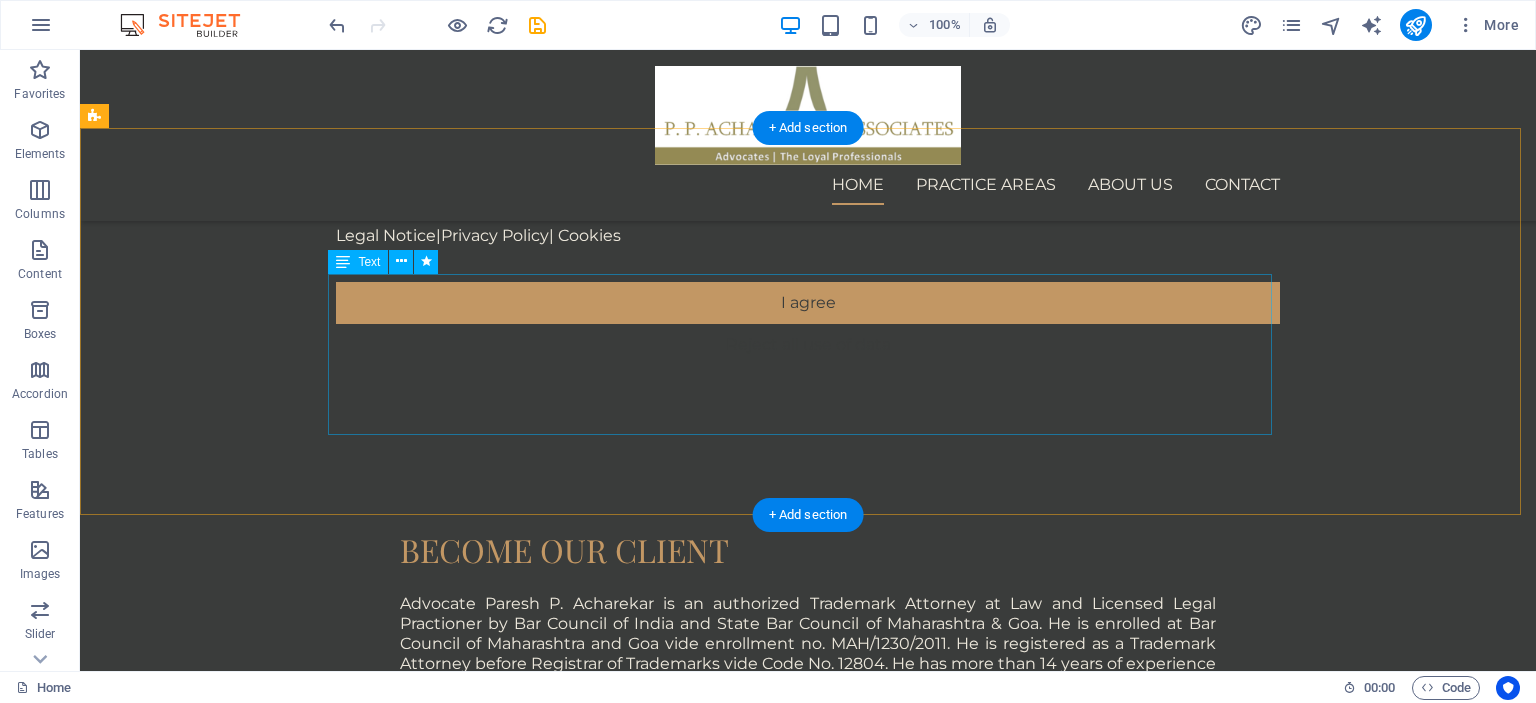 click on "Trademark registration starts with search and ends with registration. However, there are several steps in between such as examination of the mark, objection of the mark, acceptance of the mark, publication of the mark, opposition process of the mark, registration of the mark. The mark can be successfully registered if the Applicant takes proper precaution before using and filing the application. The public and Trademark office database search plays vital role in the successful registration and reduction in Government objections, third party oppositions and rectification." at bounding box center [808, 4623] 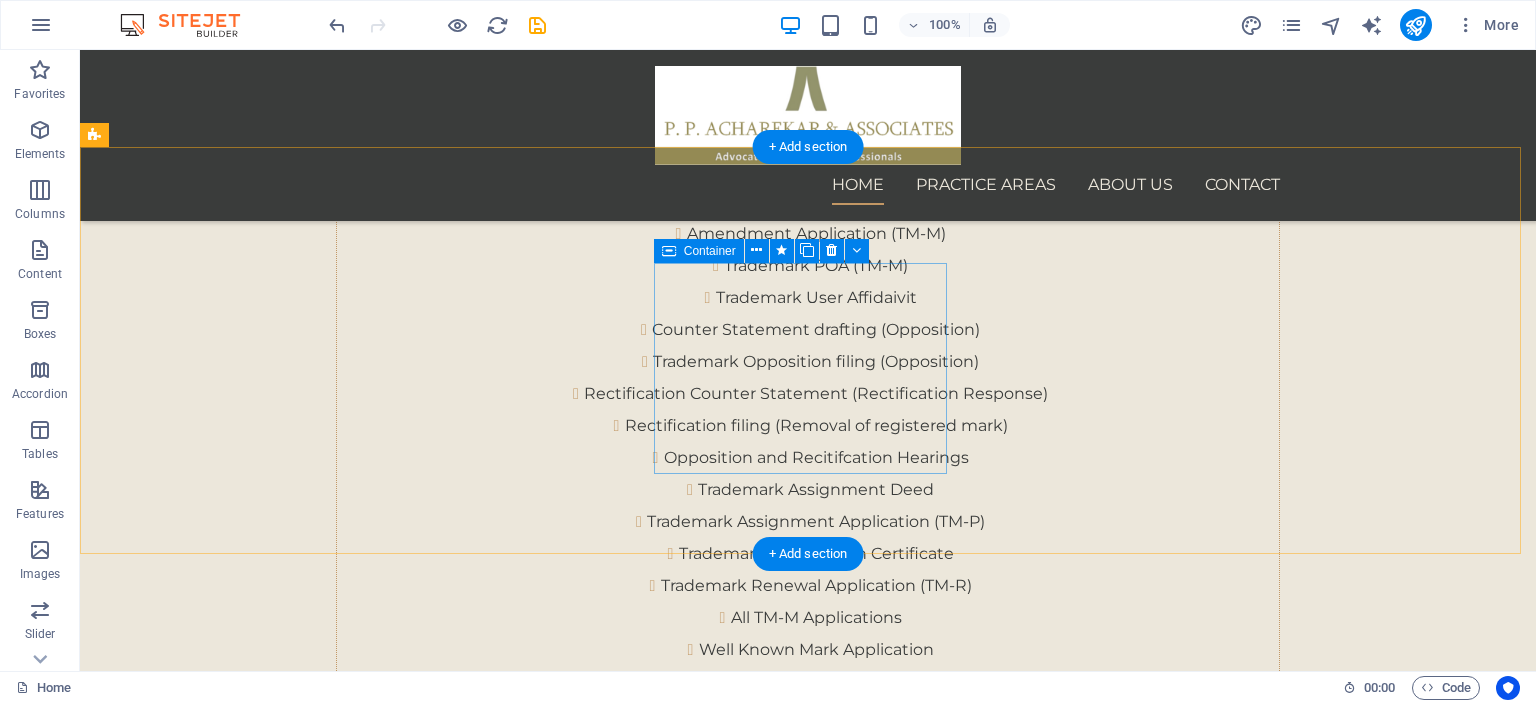 scroll, scrollTop: 10967, scrollLeft: 0, axis: vertical 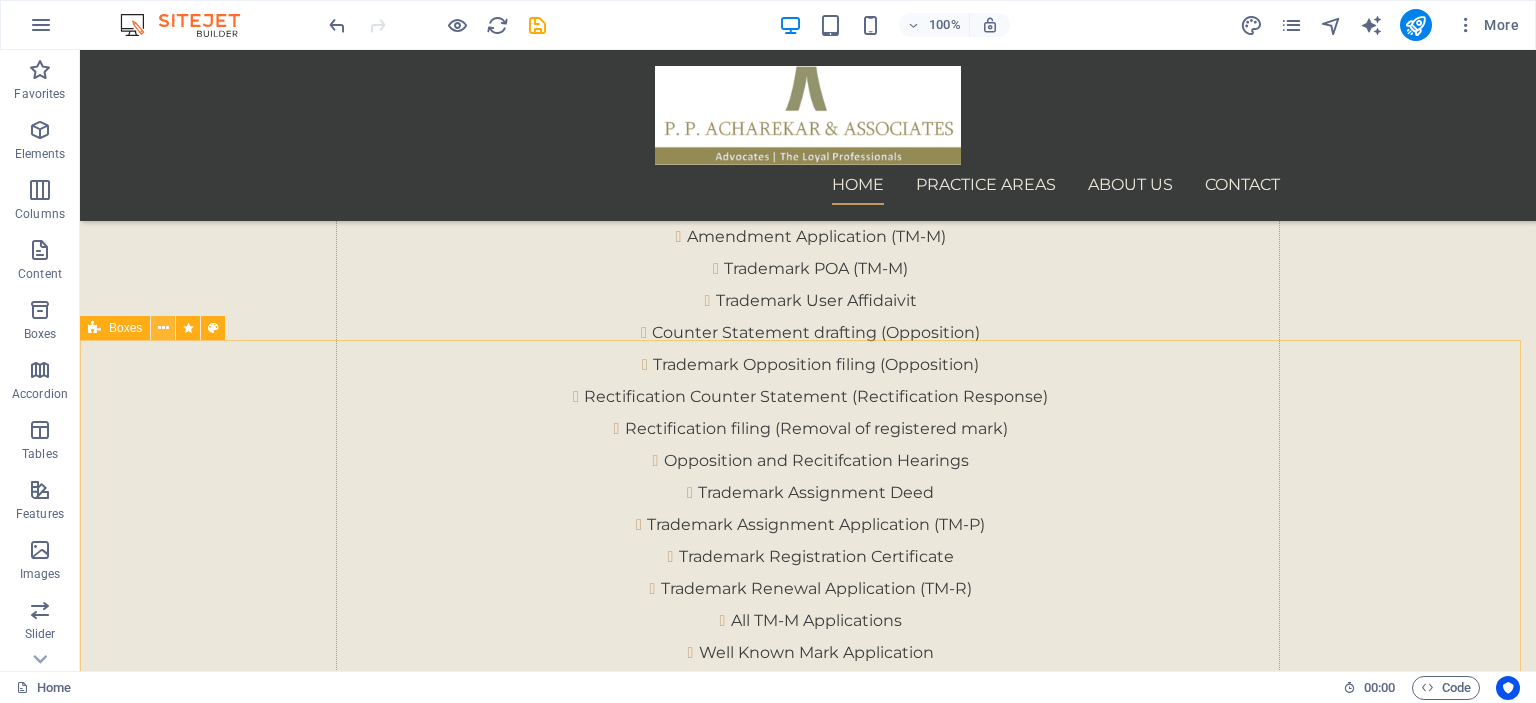 click at bounding box center (163, 328) 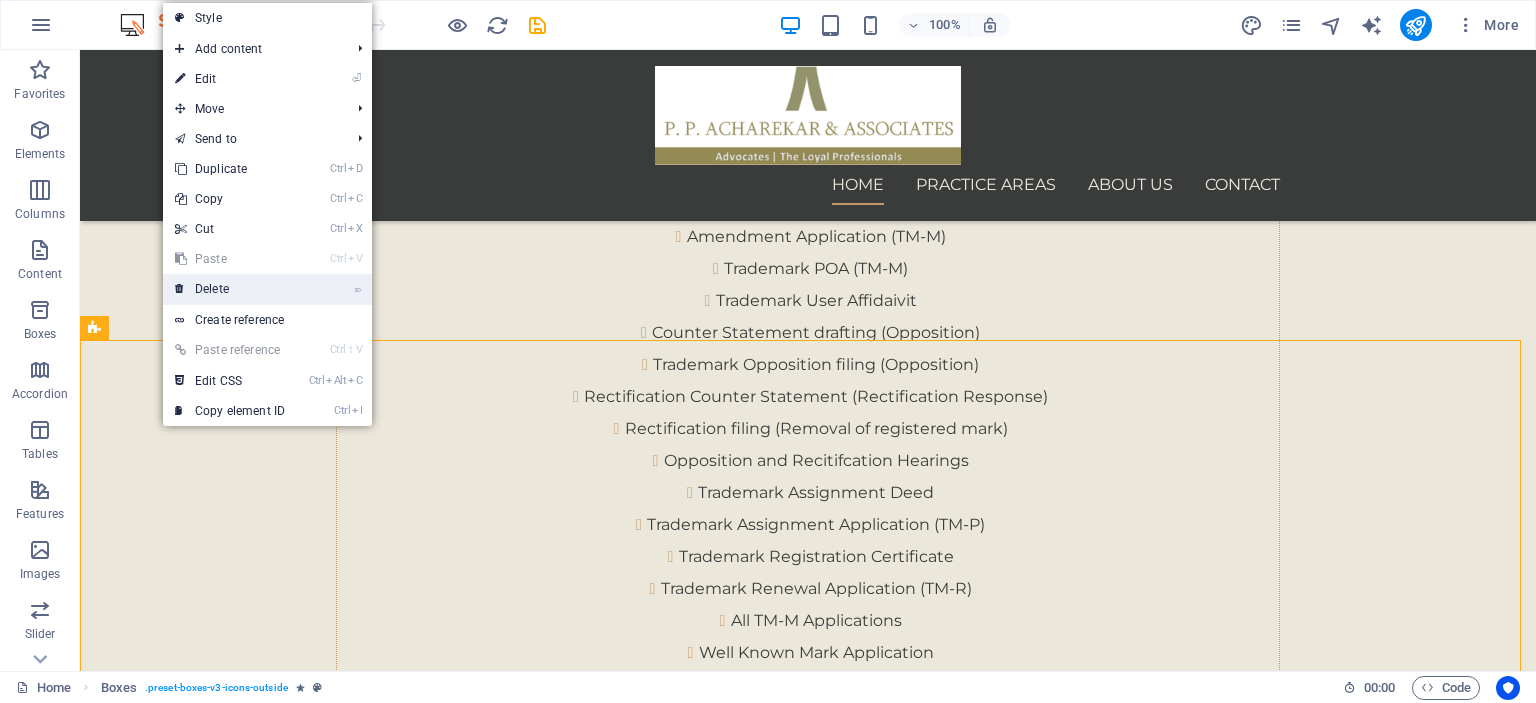 click on "⌦  Delete" at bounding box center [230, 289] 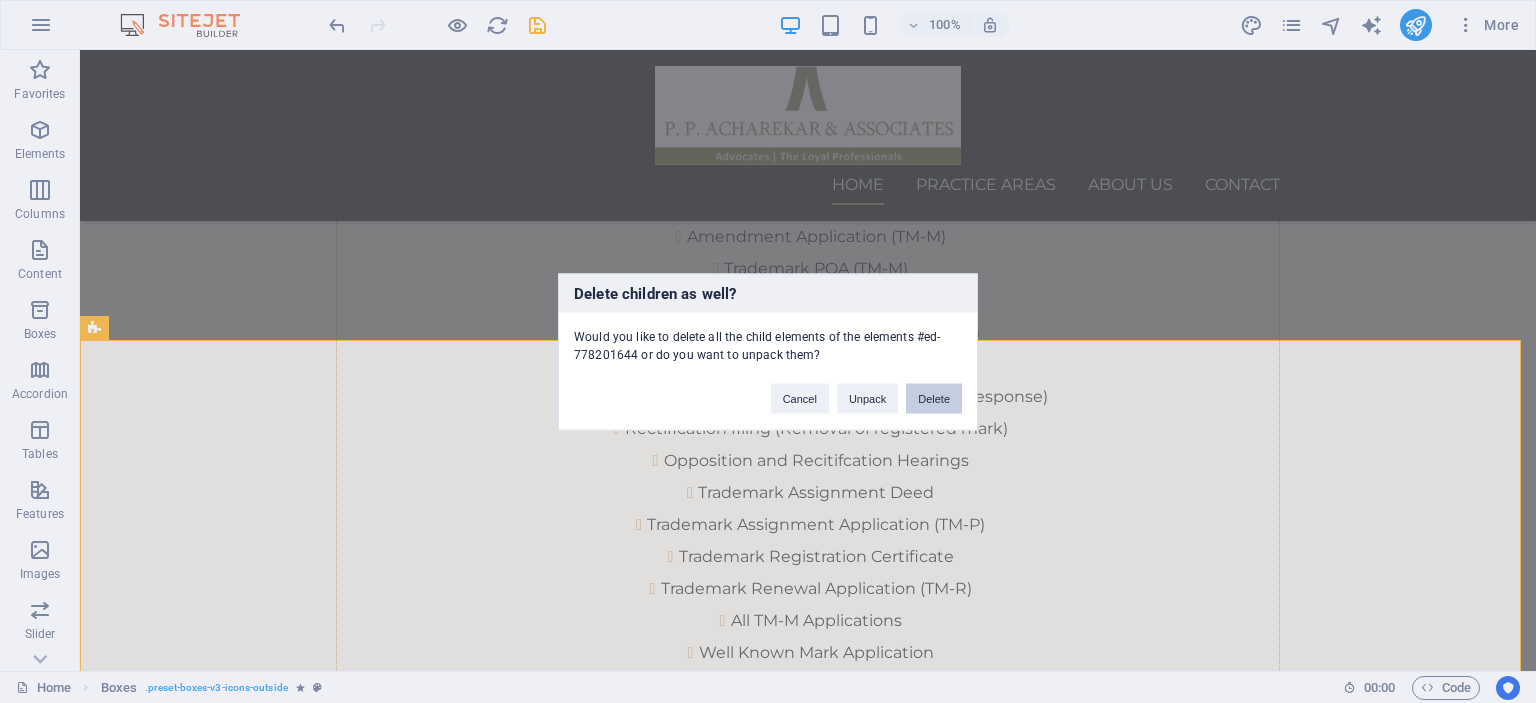 click on "Delete" at bounding box center [934, 398] 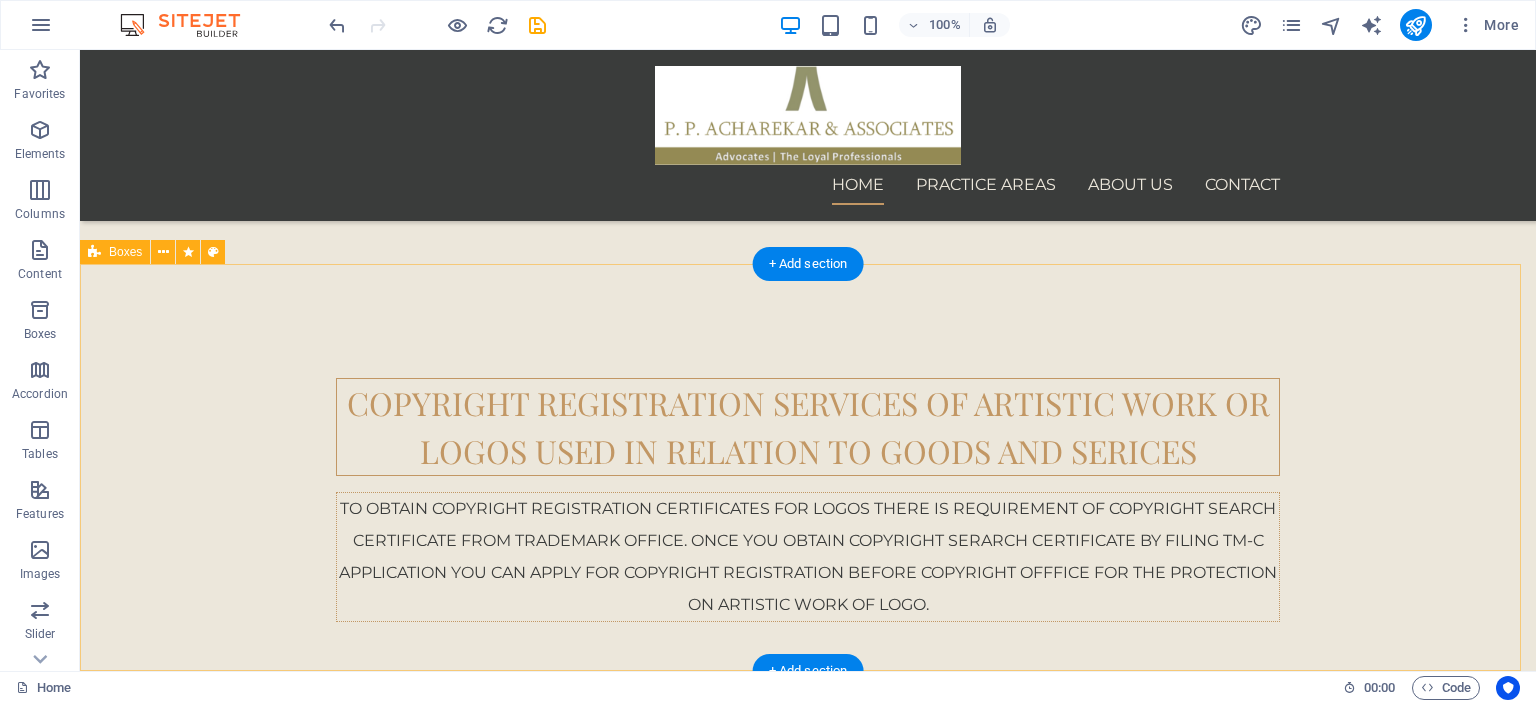 scroll, scrollTop: 11396, scrollLeft: 0, axis: vertical 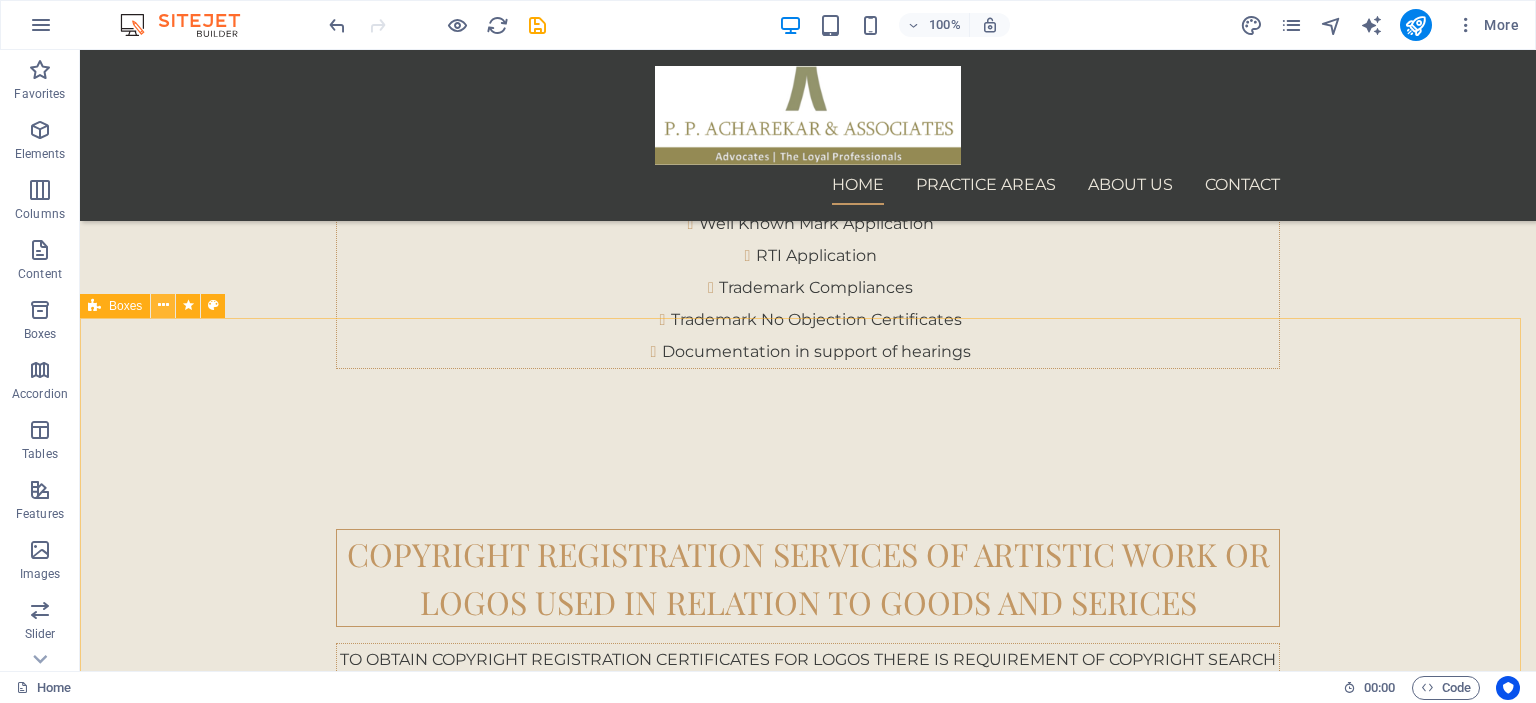 click at bounding box center (163, 305) 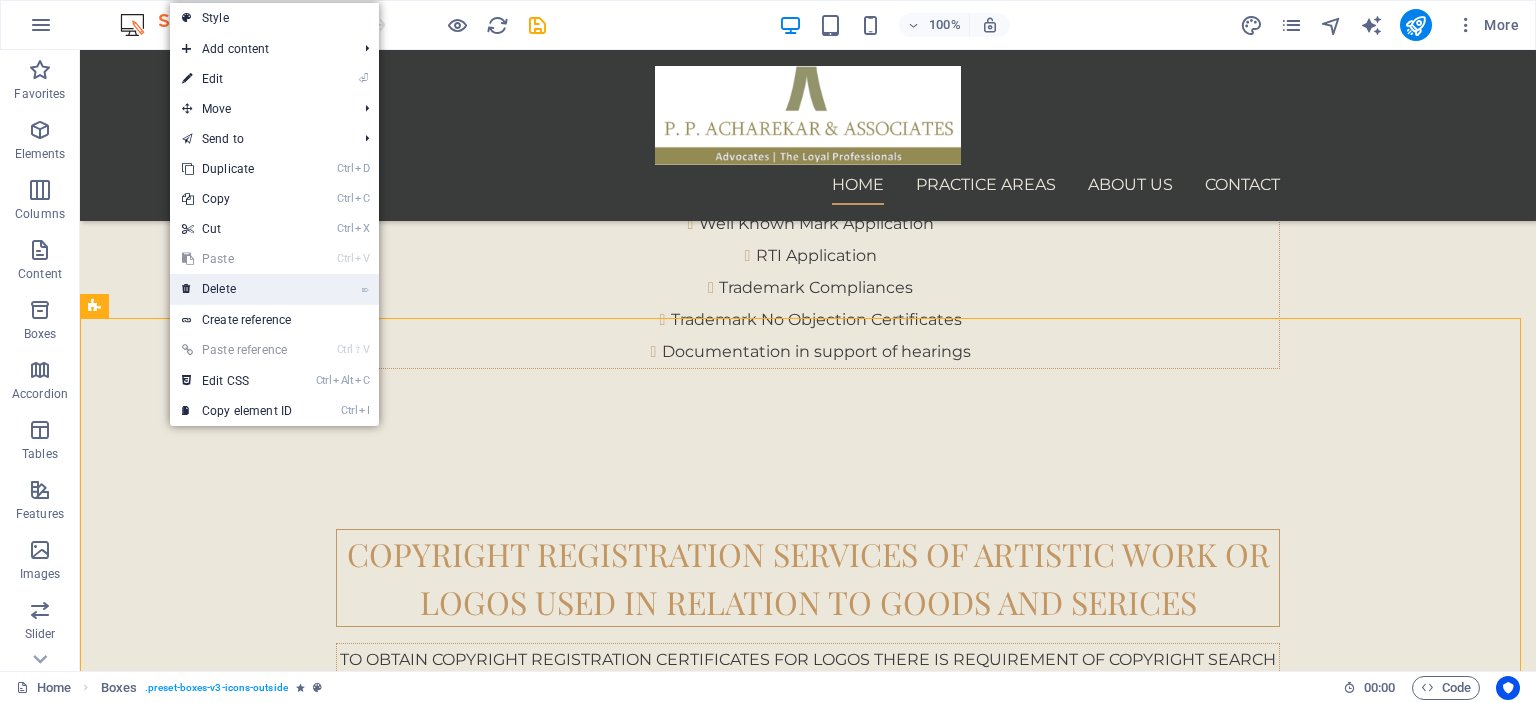 click on "⌦  Delete" at bounding box center [237, 289] 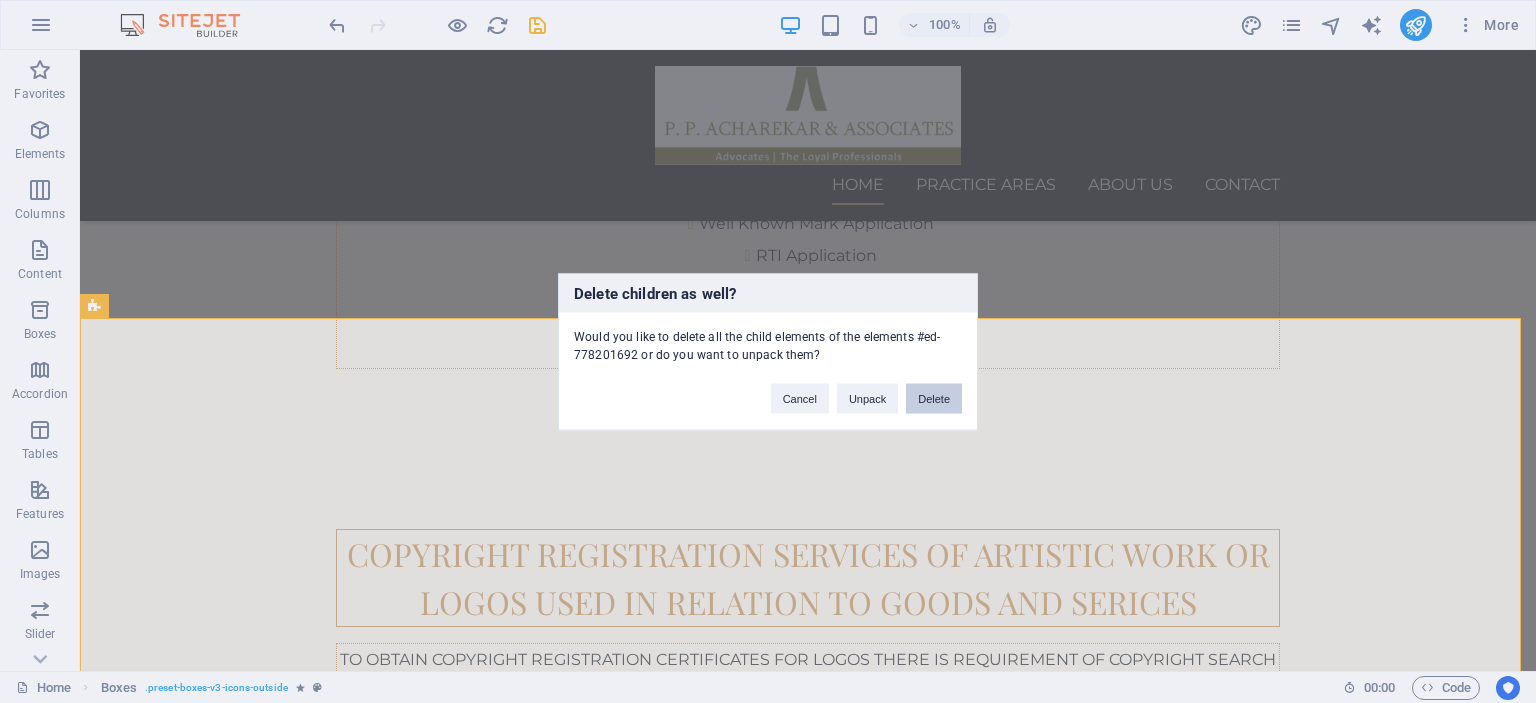 click on "Delete" at bounding box center (934, 398) 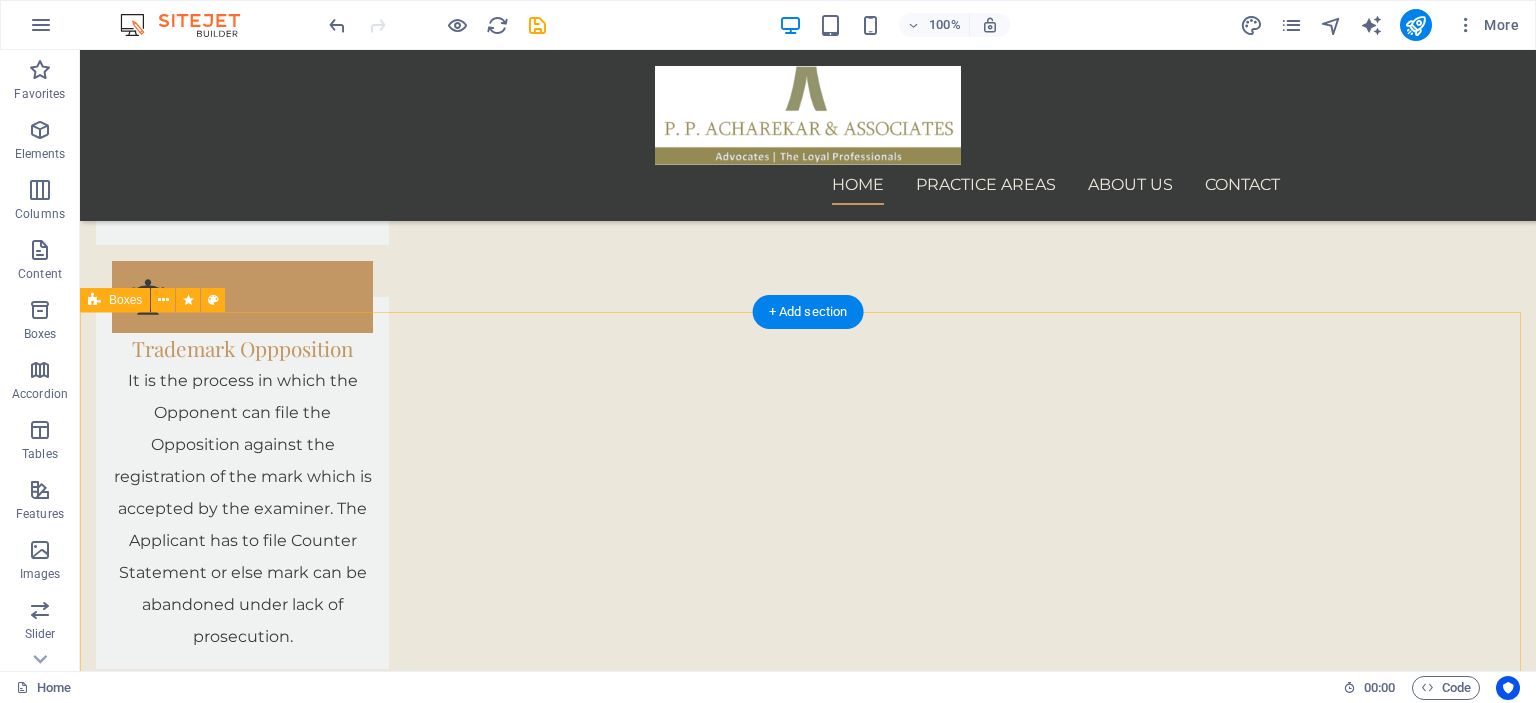 scroll, scrollTop: 9320, scrollLeft: 0, axis: vertical 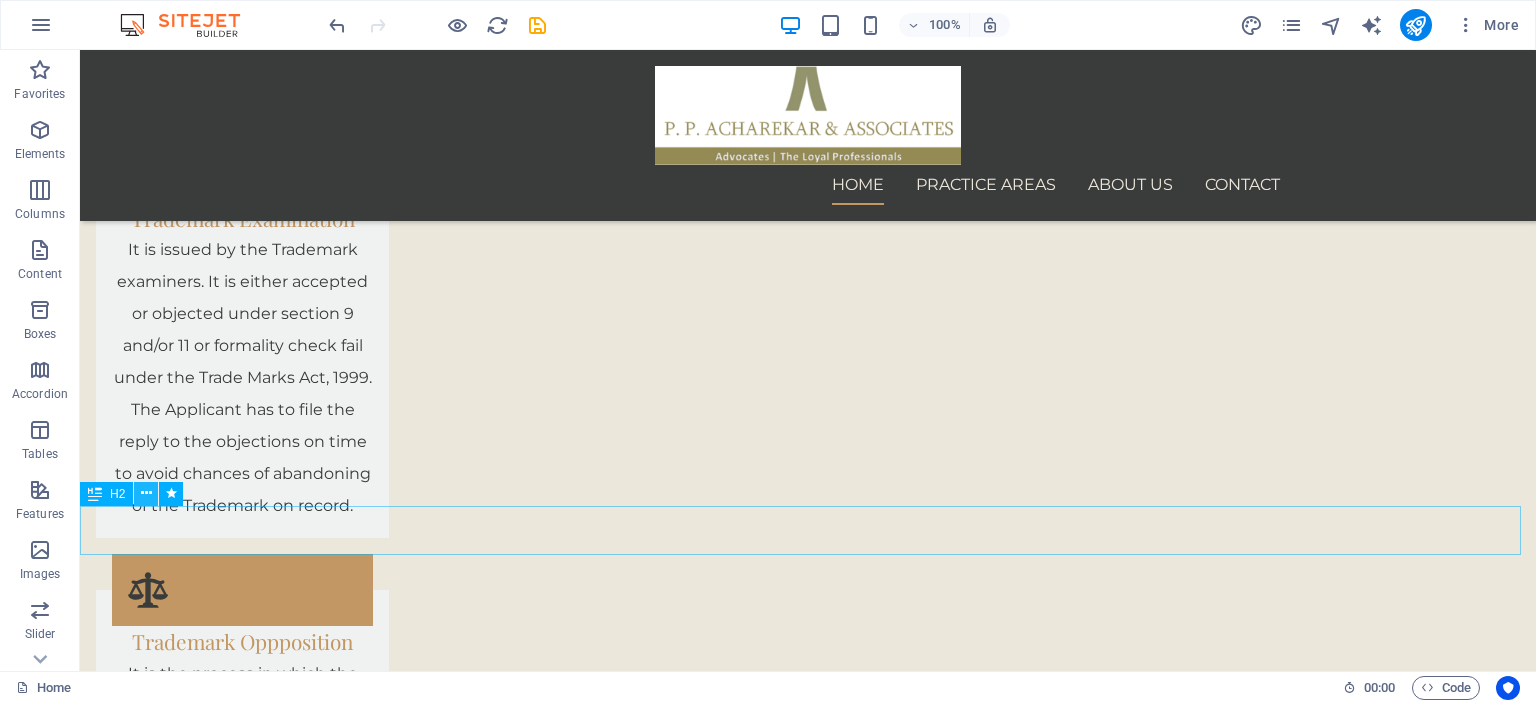 click at bounding box center [146, 493] 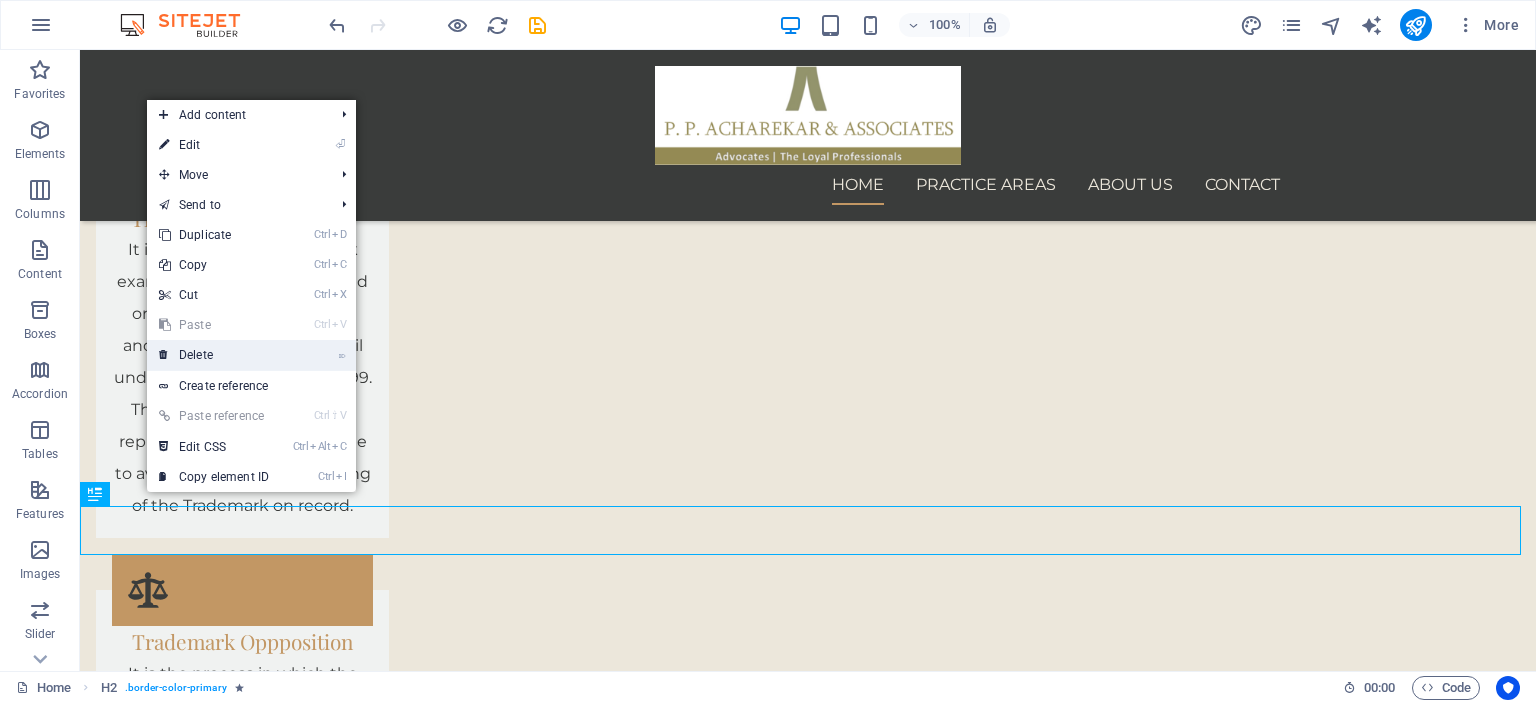 click on "⌦  Delete" at bounding box center (214, 355) 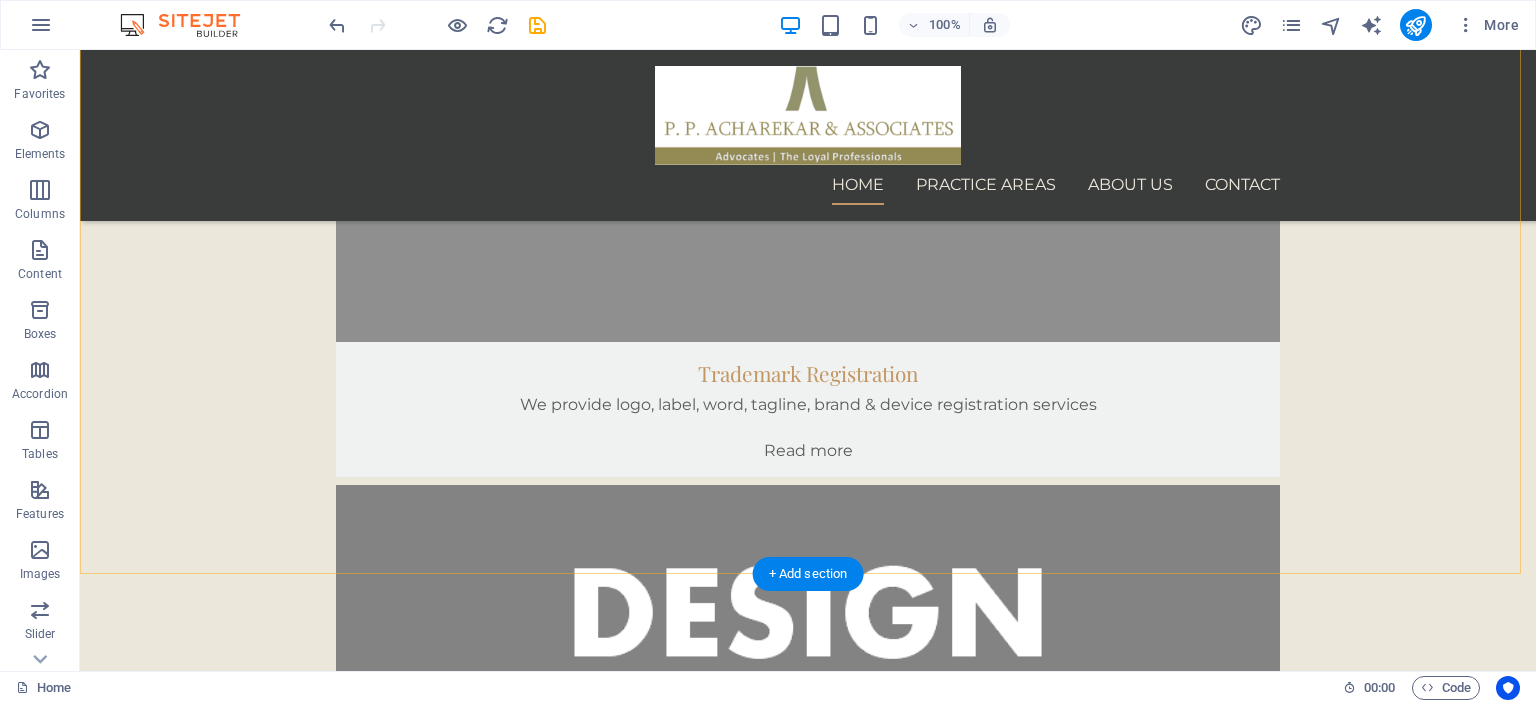 scroll, scrollTop: 7900, scrollLeft: 0, axis: vertical 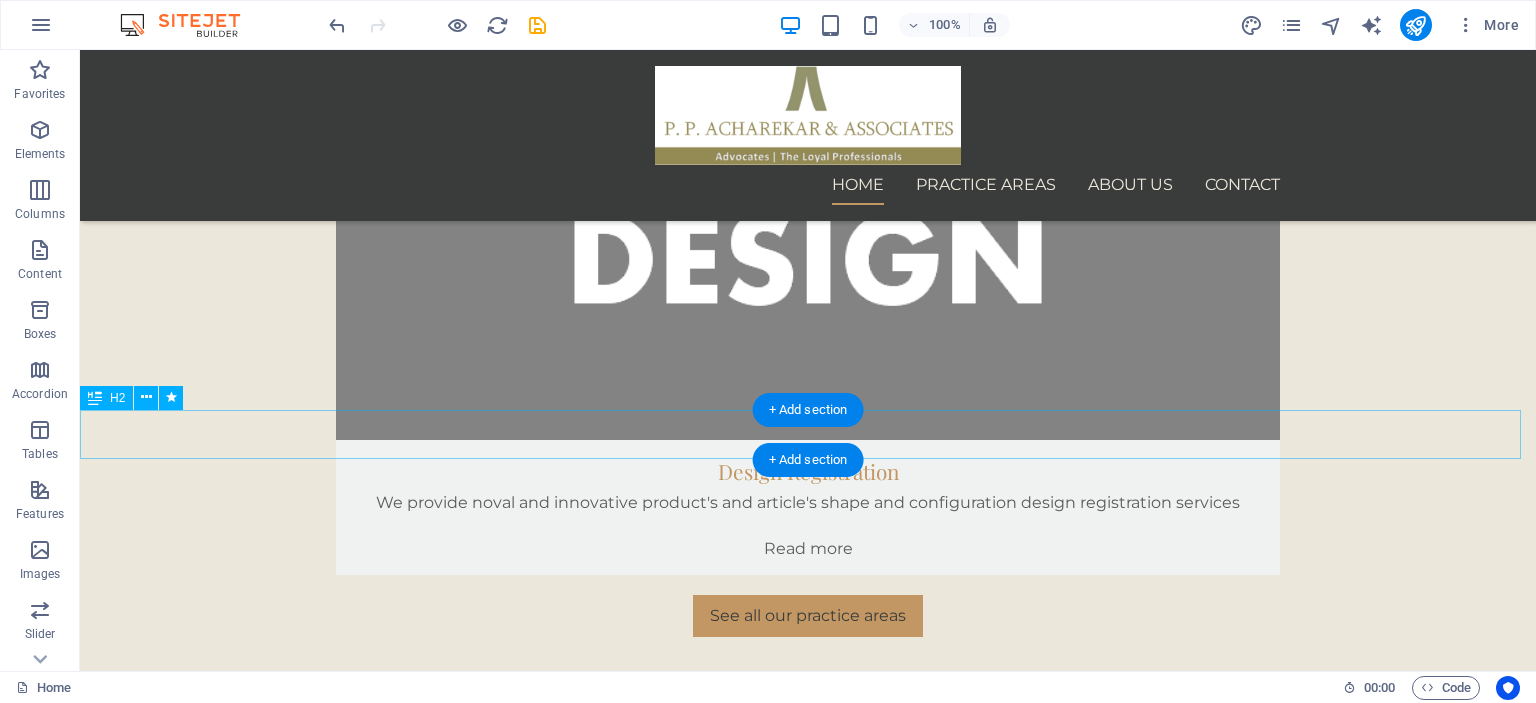 click on "modern technology and trademark" at bounding box center [808, 6143] 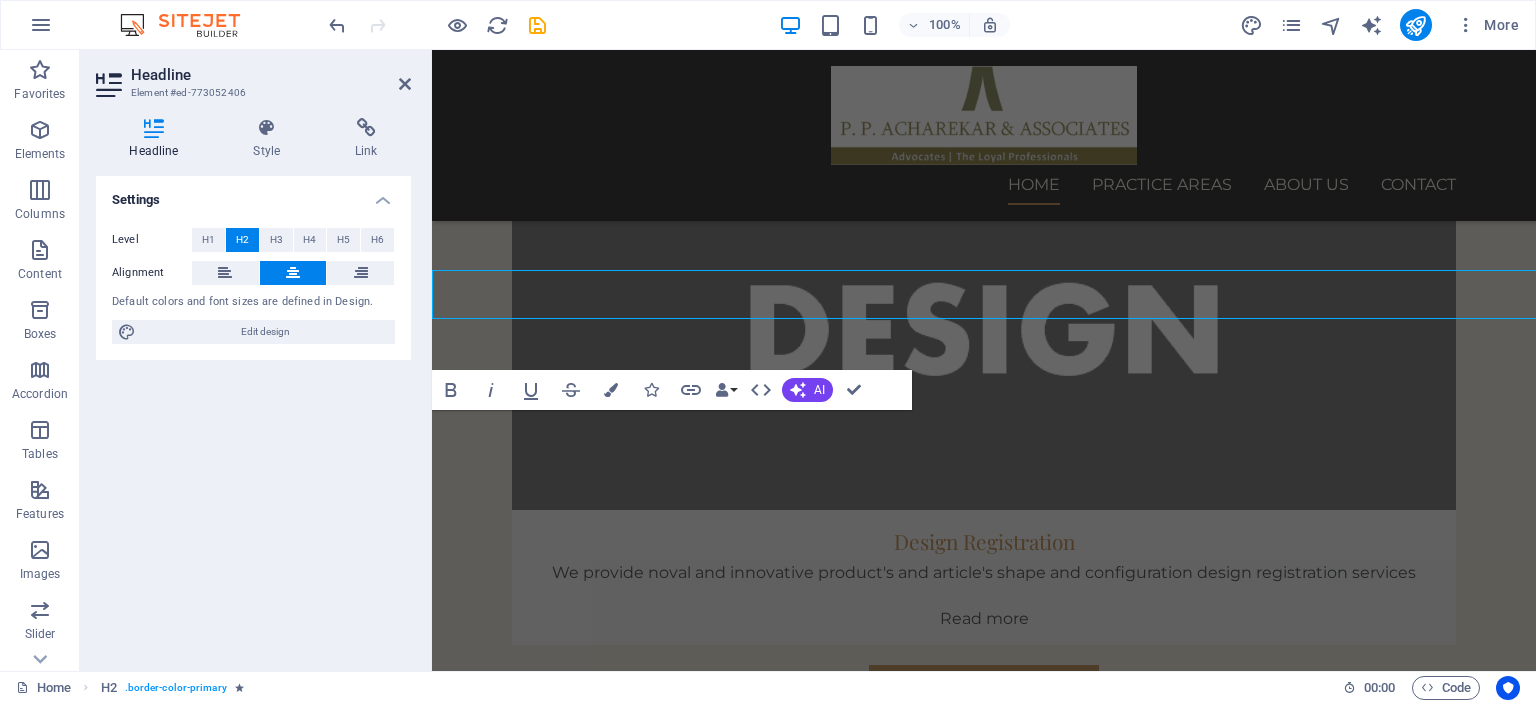 scroll, scrollTop: 8040, scrollLeft: 0, axis: vertical 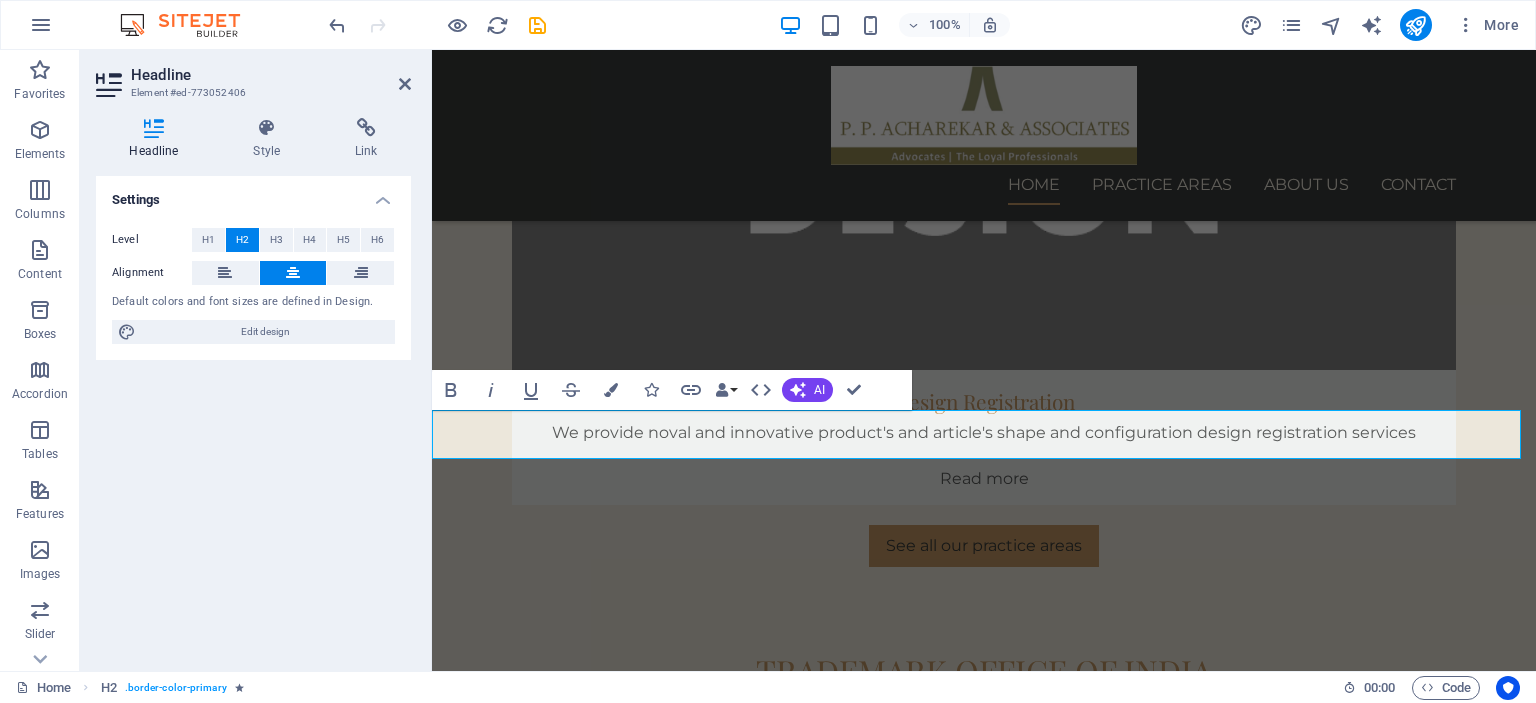 click on "modern technology and trademark" at bounding box center [984, 6073] 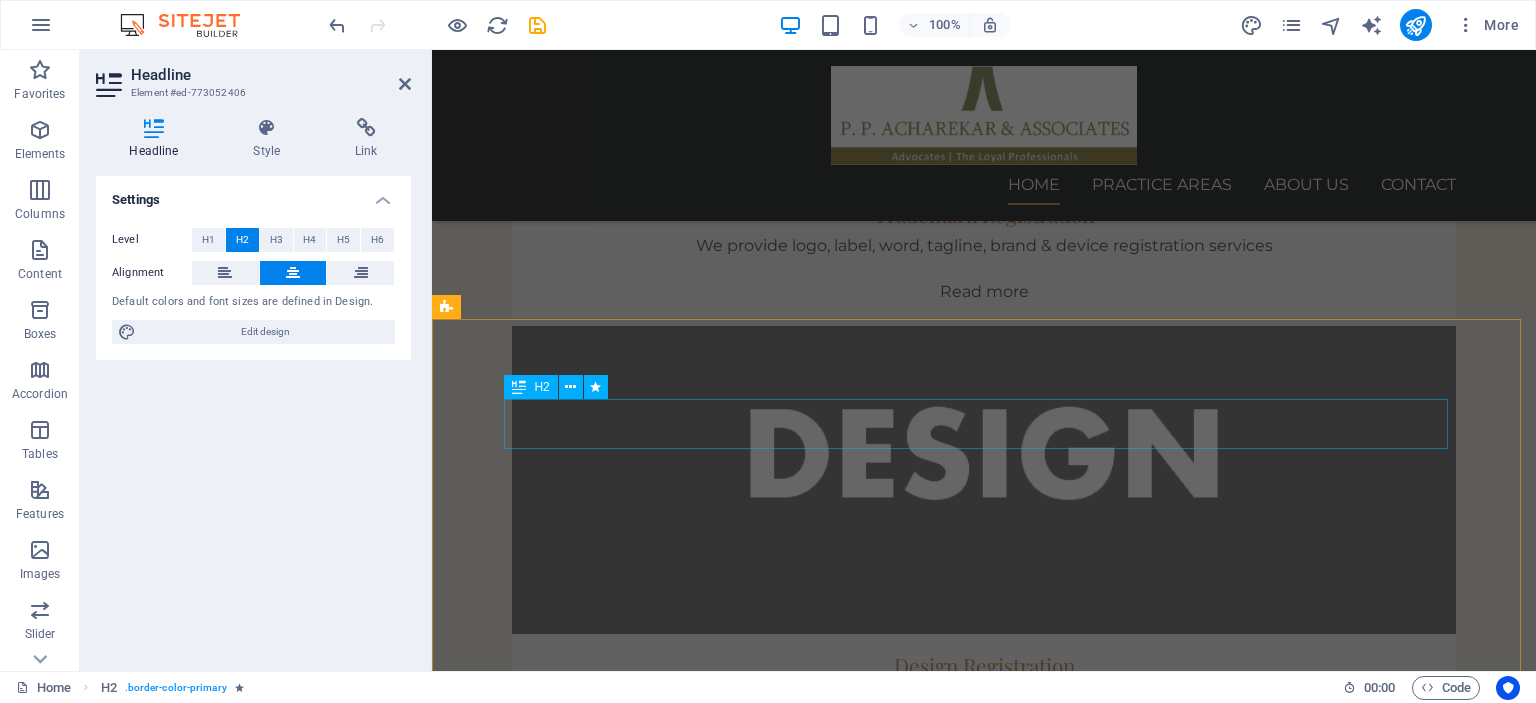 scroll, scrollTop: 7380, scrollLeft: 0, axis: vertical 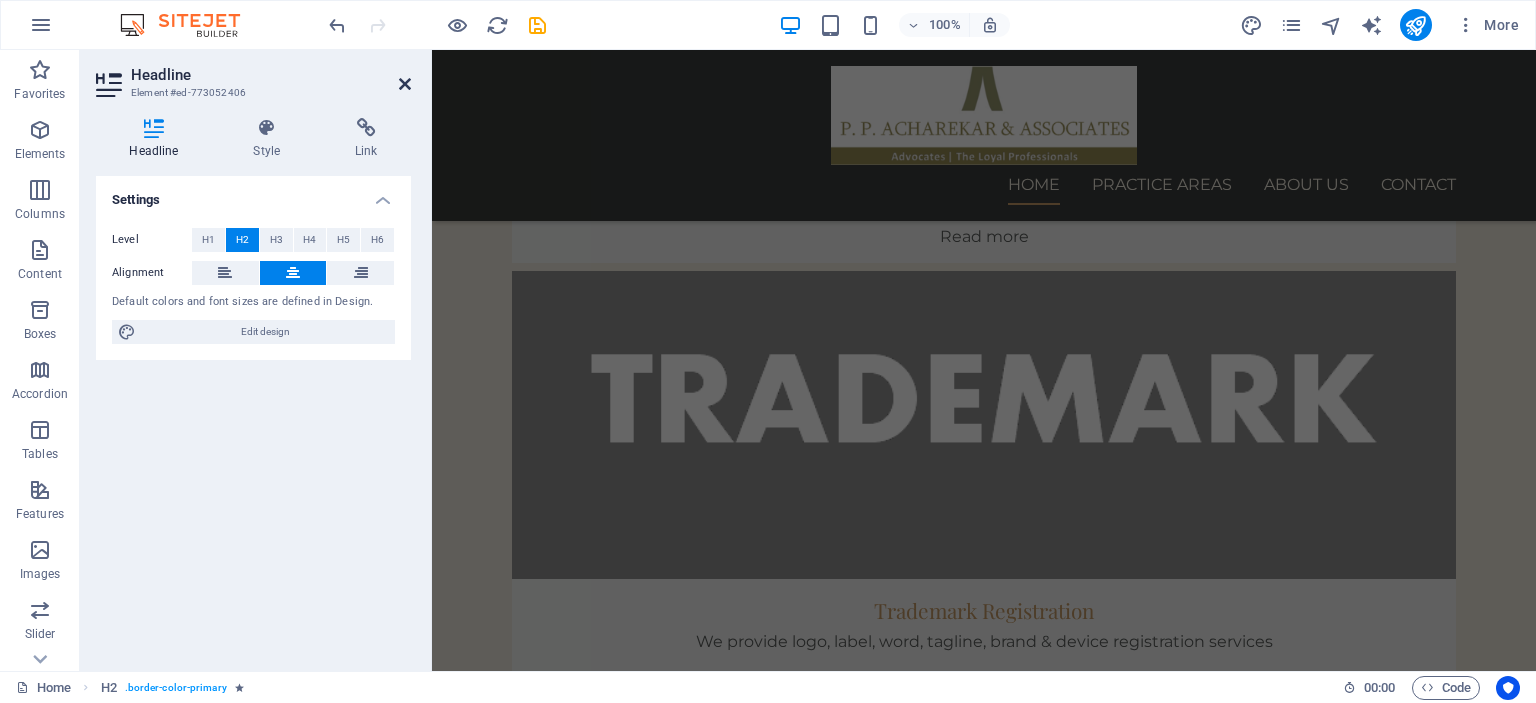 click at bounding box center [405, 84] 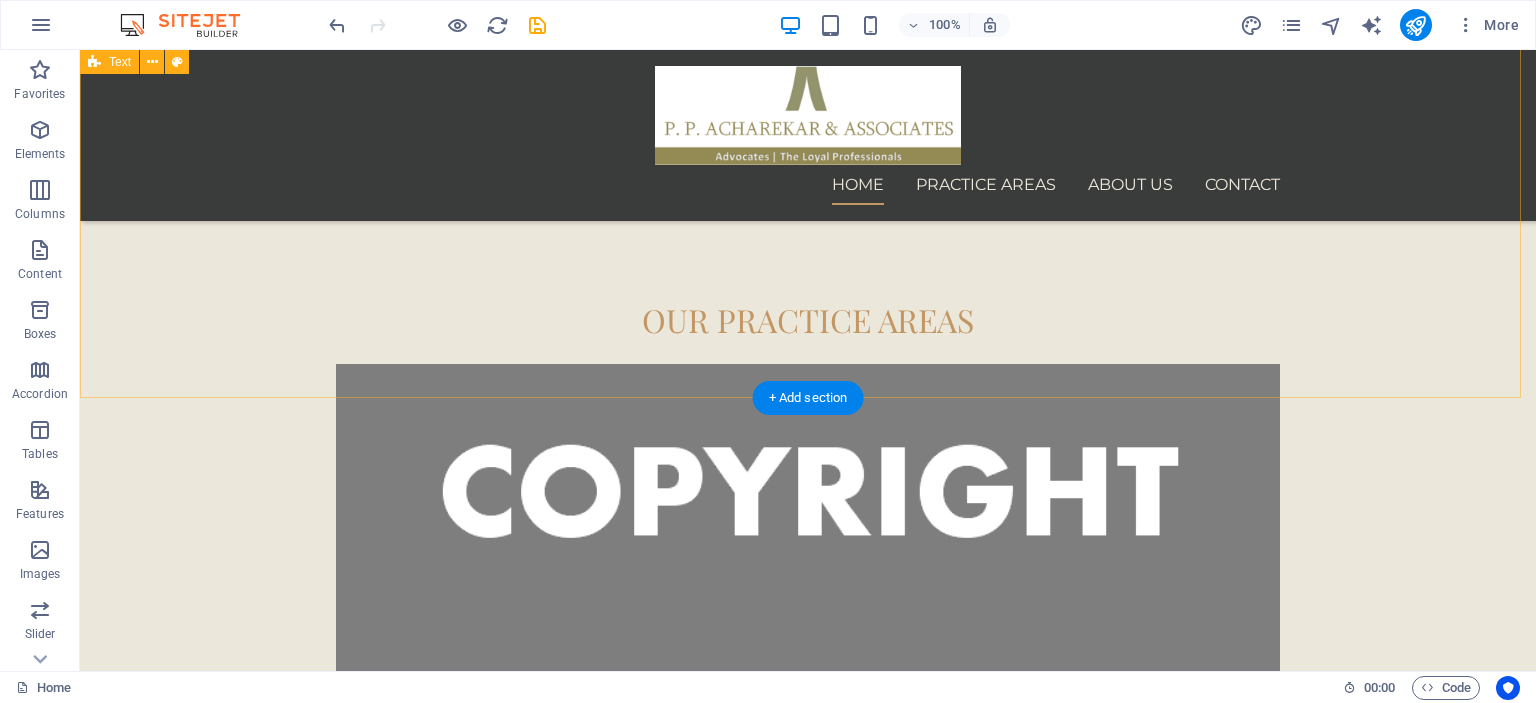 scroll, scrollTop: 6457, scrollLeft: 0, axis: vertical 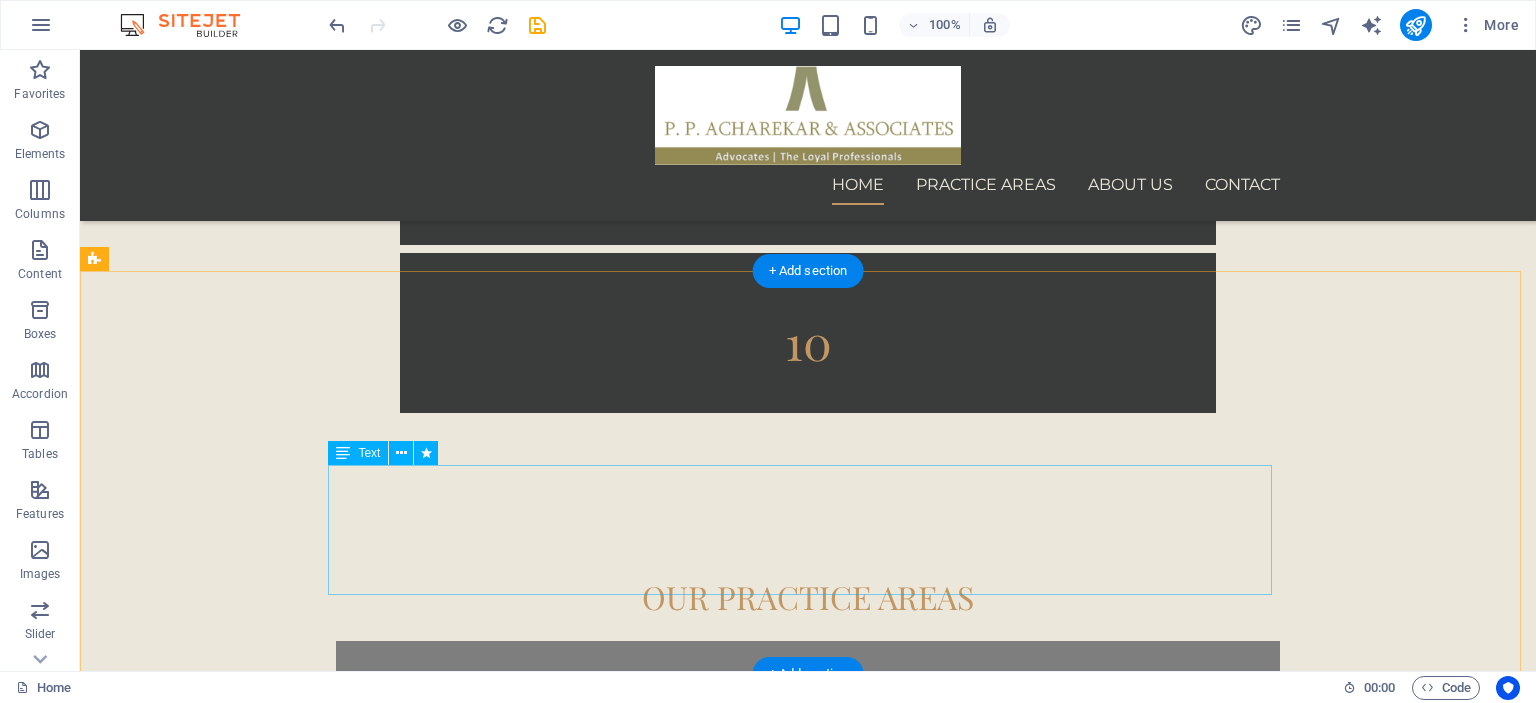 click on "TO OBTAIN COPYRIGHT REGISTRATION CERTIFICATES FOR LOGOS THERE IS REQUIREMENT OF COPYRIGHT SEARCH CERTIFICATE FROM TRADEMARK OFFICE. ONCE YOU OBTAIN COPYRIGHT SERARCH CERTIFICATE BY FILING TM-C APPLICATION YOU CAN APPLY FOR COPYRIGHT REGISTRATION BEFORE COPYRIGHT OFFFICE FOR THE PROTECTION ON ARTISTIC WORK OF LOGO." at bounding box center [808, 5647] 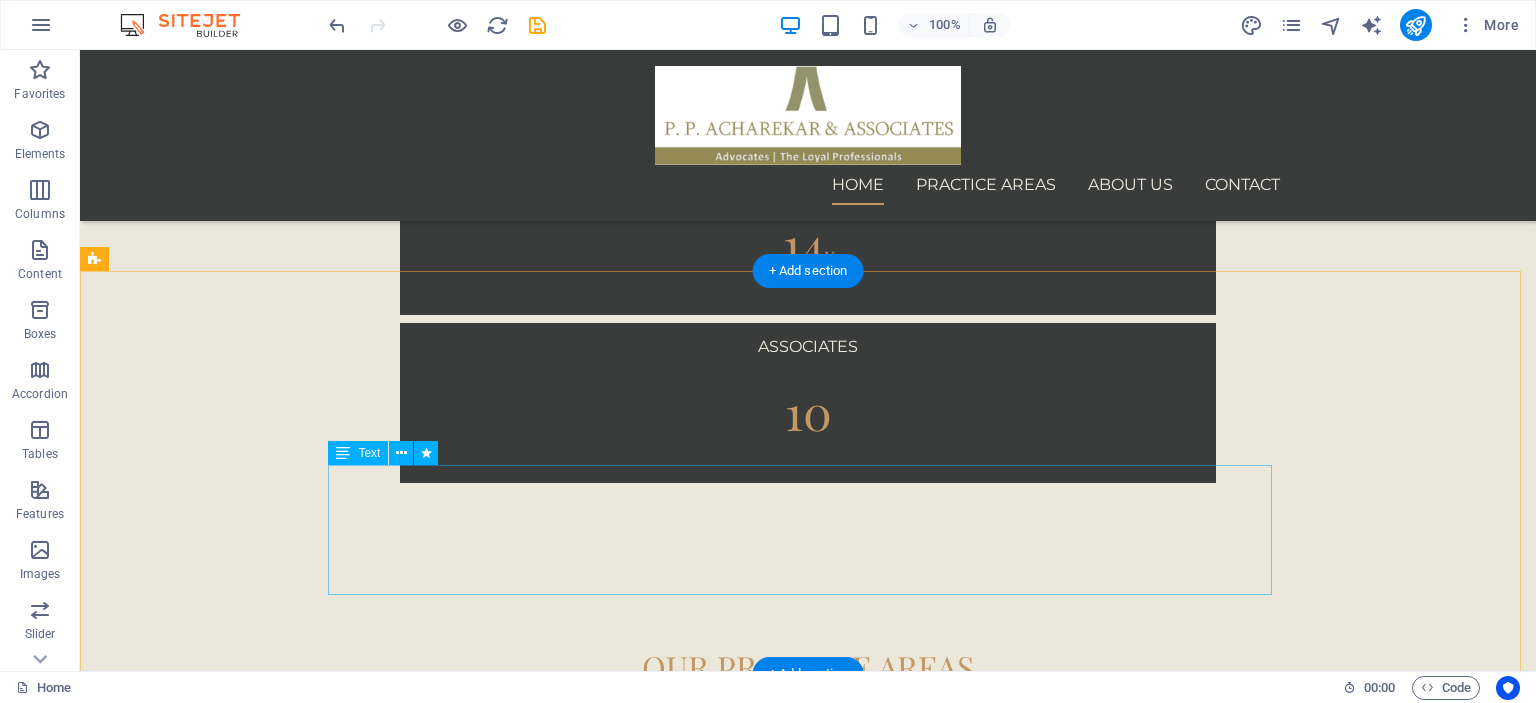 scroll, scrollTop: 6597, scrollLeft: 0, axis: vertical 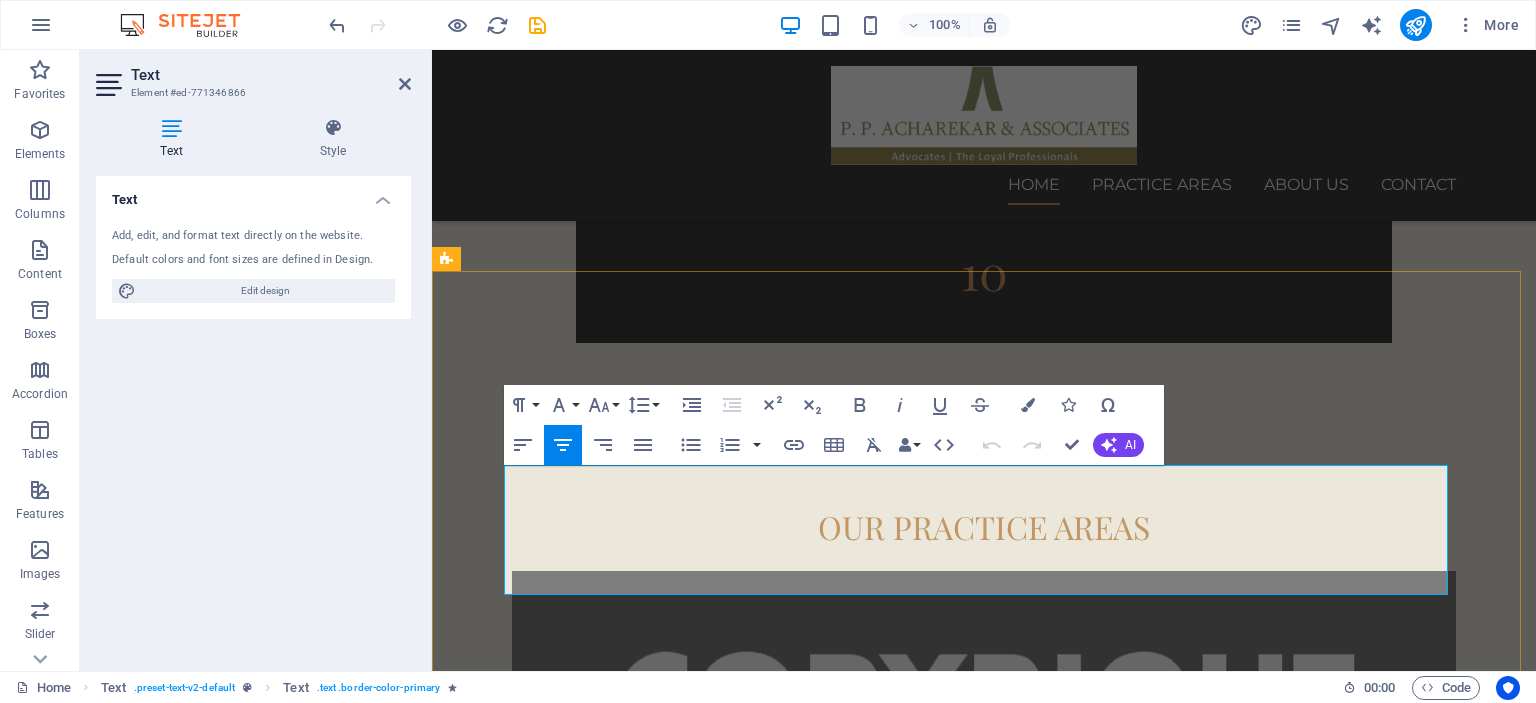 click on "TO OBTAIN COPYRIGHT REGISTRATION CERTIFICATES FOR LOGOS THERE IS REQUIREMENT OF COPYRIGHT SEARCH CERTIFICATE FROM TRADEMARK OFFICE. ONCE YOU OBTAIN COPYRIGHT SERARCH CERTIFICATE BY FILING TM-C APPLICATION YOU CAN APPLY FOR COPYRIGHT REGISTRATION BEFORE COPYRIGHT OFFFICE FOR THE PROTECTION ON ARTISTIC WORK OF LOGO." at bounding box center [984, 5577] 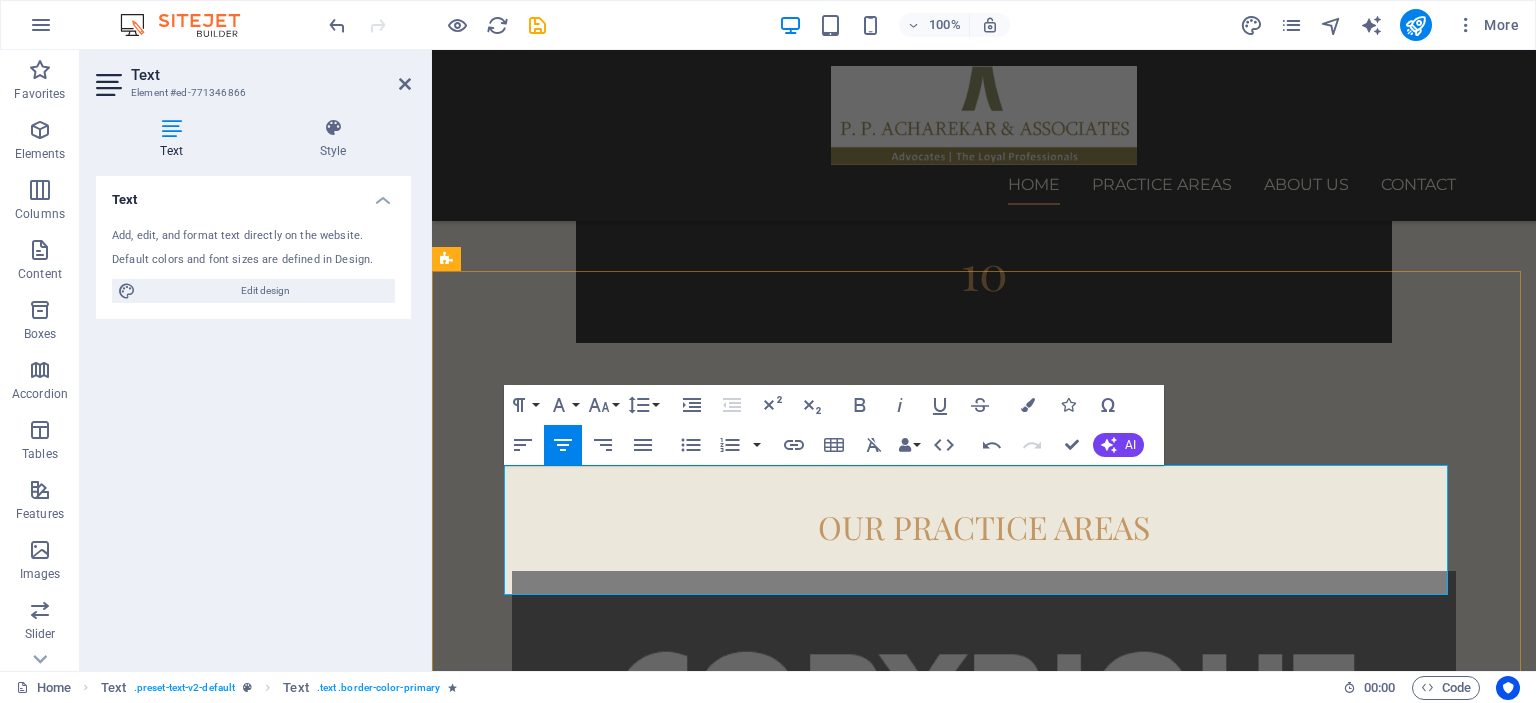 click on "TO OBTAIN COPYRIGHT REGISTRATION CERTIFICATE FOR LOGOS THERE IS REQUIREMENT OF COPYRIGHT SEARCH CERTIFICATE FROM TRADEMARK OFFICE. ONCE YOU OBTAIN COPYRIGHT SERARCH CERTIFICATE BY FILING TM-C APPLICATION YOU CAN APPLY FOR COPYRIGHT REGISTRATION BEFORE COPYRIGHT OFFFICE FOR THE PROTECTION ON ARTISTIC WORK OF LOGO." at bounding box center (984, 5577) 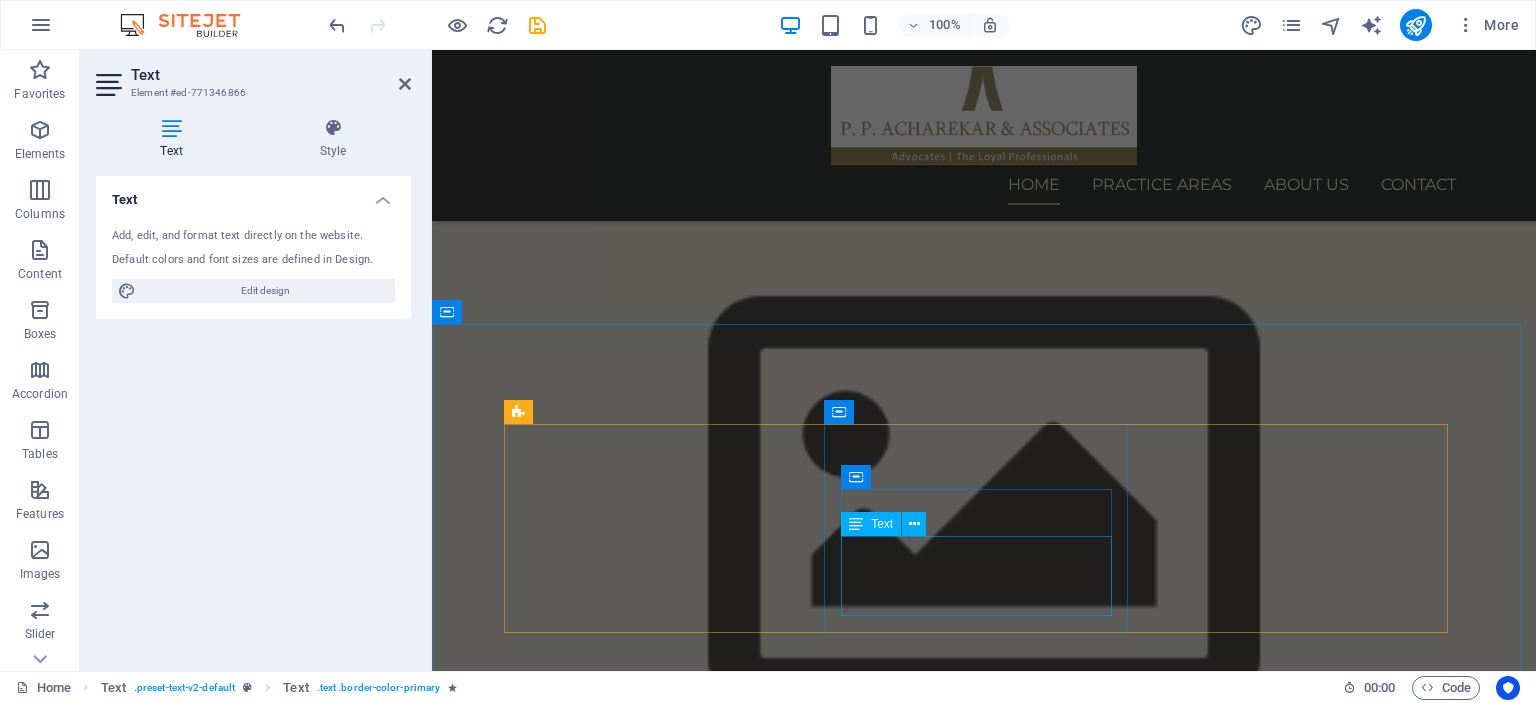 scroll, scrollTop: 391, scrollLeft: 0, axis: vertical 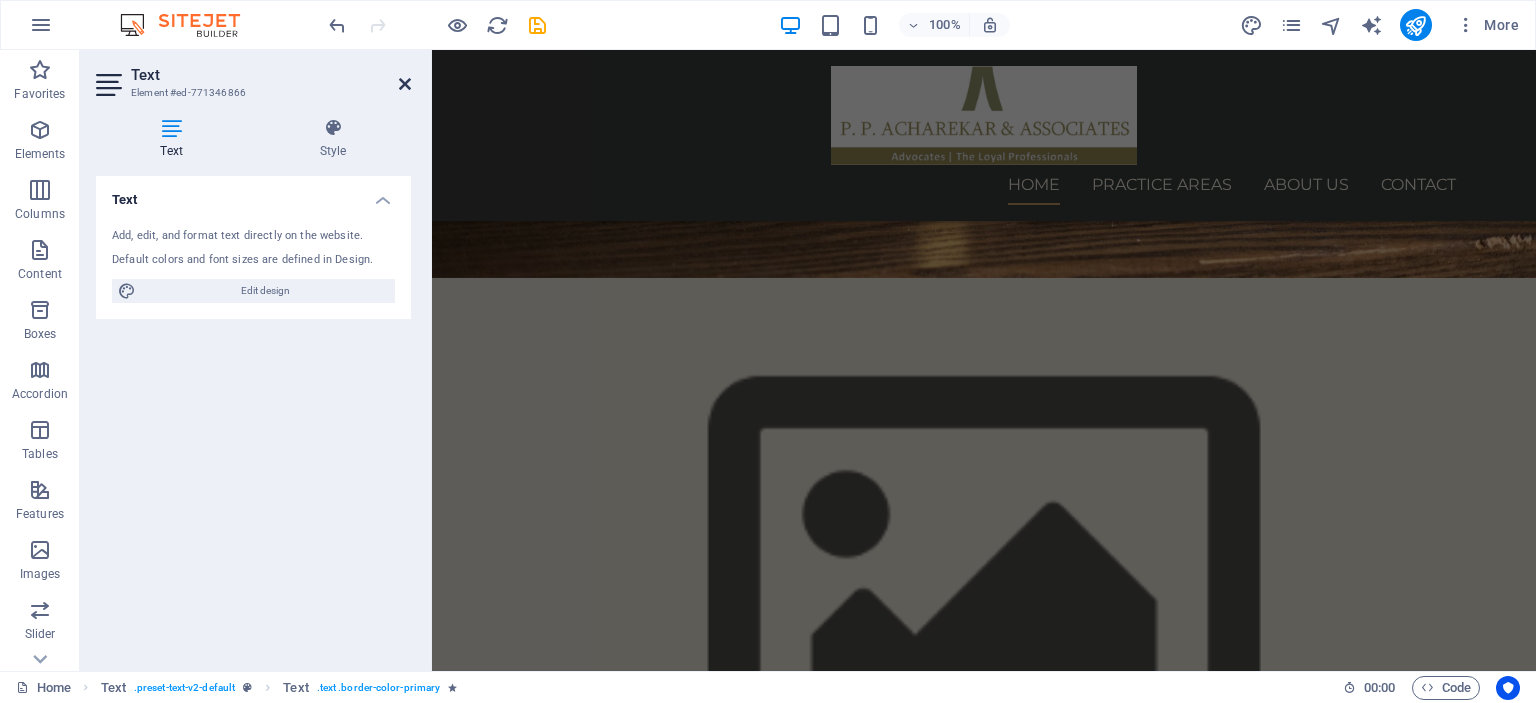 click at bounding box center (405, 84) 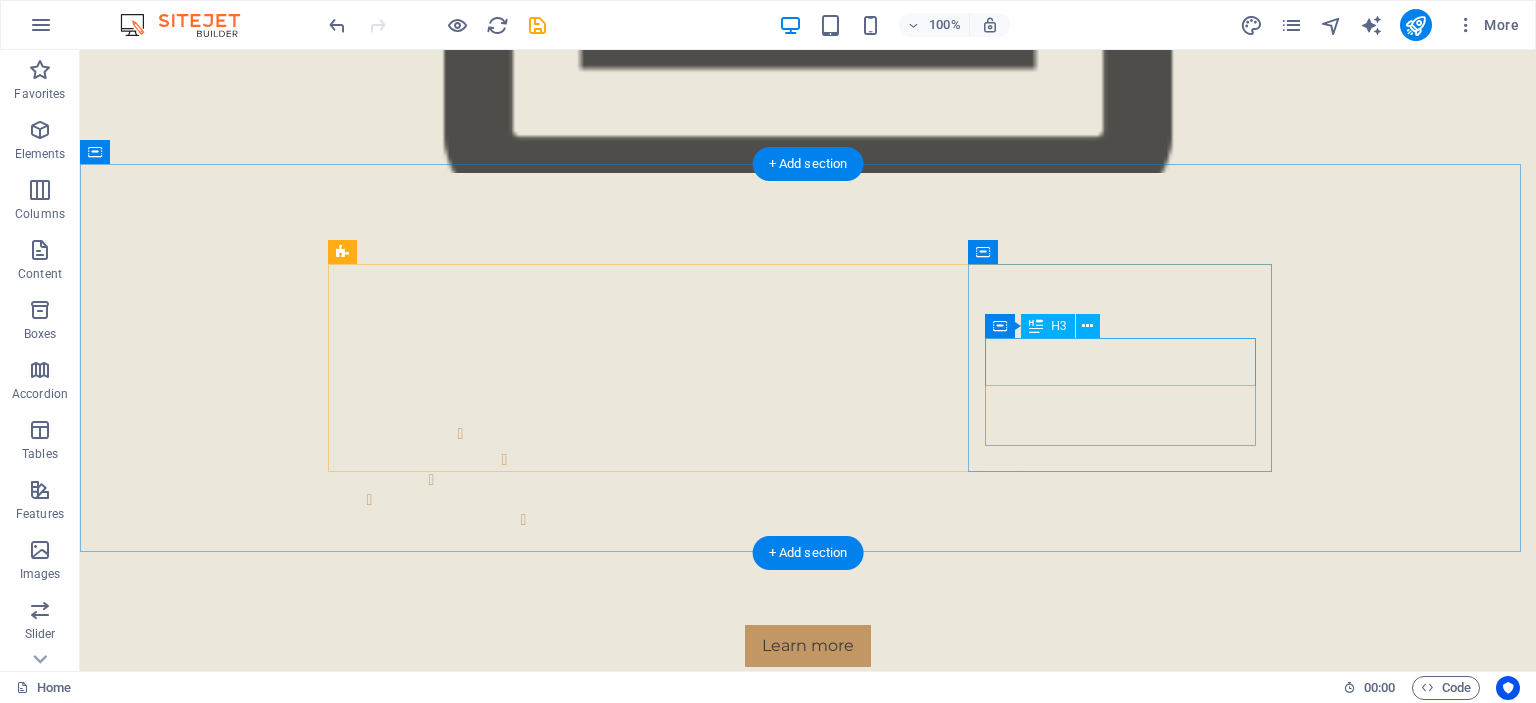 scroll, scrollTop: 0, scrollLeft: 0, axis: both 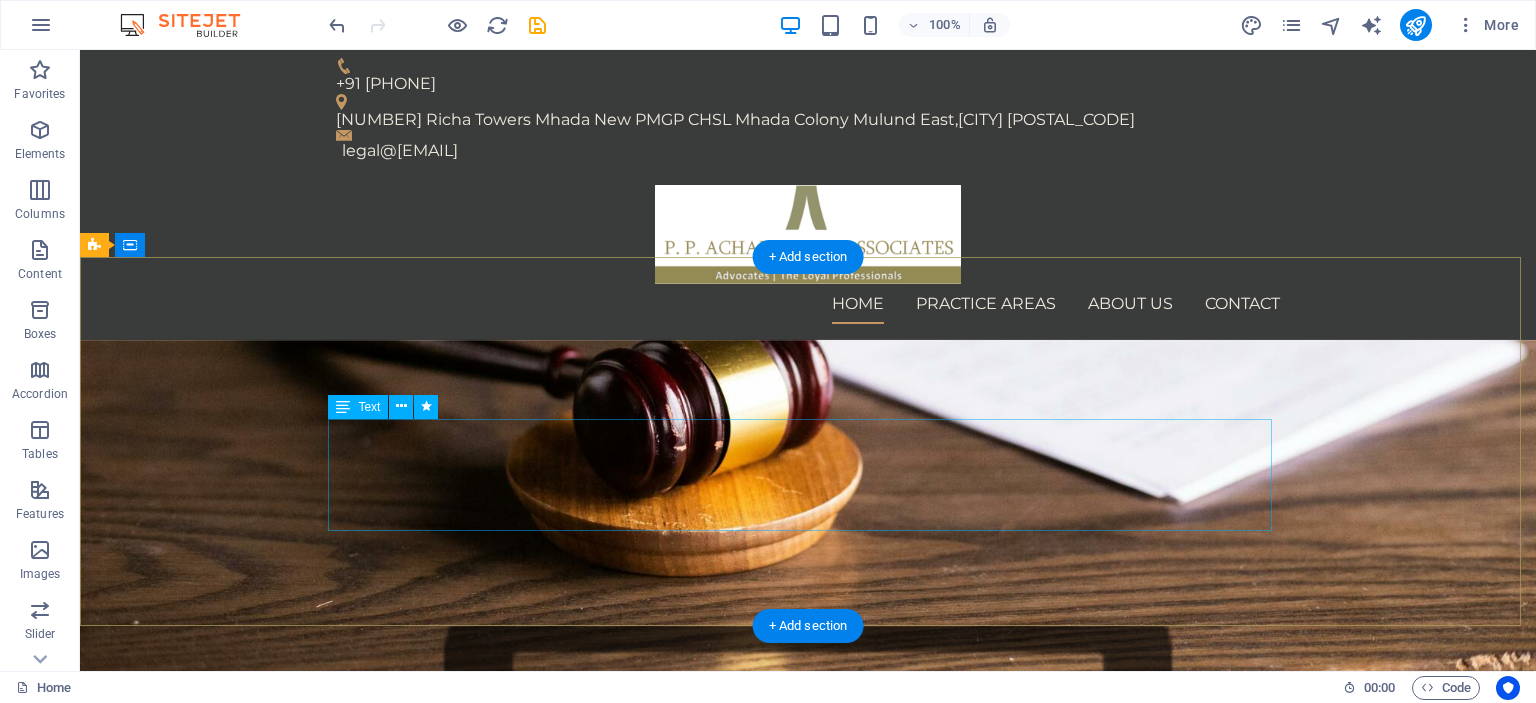 click on "We provide Trademark, Copyrights, Industrial Designs and Patents registration services  You will always experience our services with Loyalty & Trustworthy approach We are exclusively into IPR registration services which provides speciality and skilled guidance The recent global and liberal policies required brand, art, design and innovation to be protected under the law The IPR protection is important for competitive business environment" at bounding box center (808, 1398) 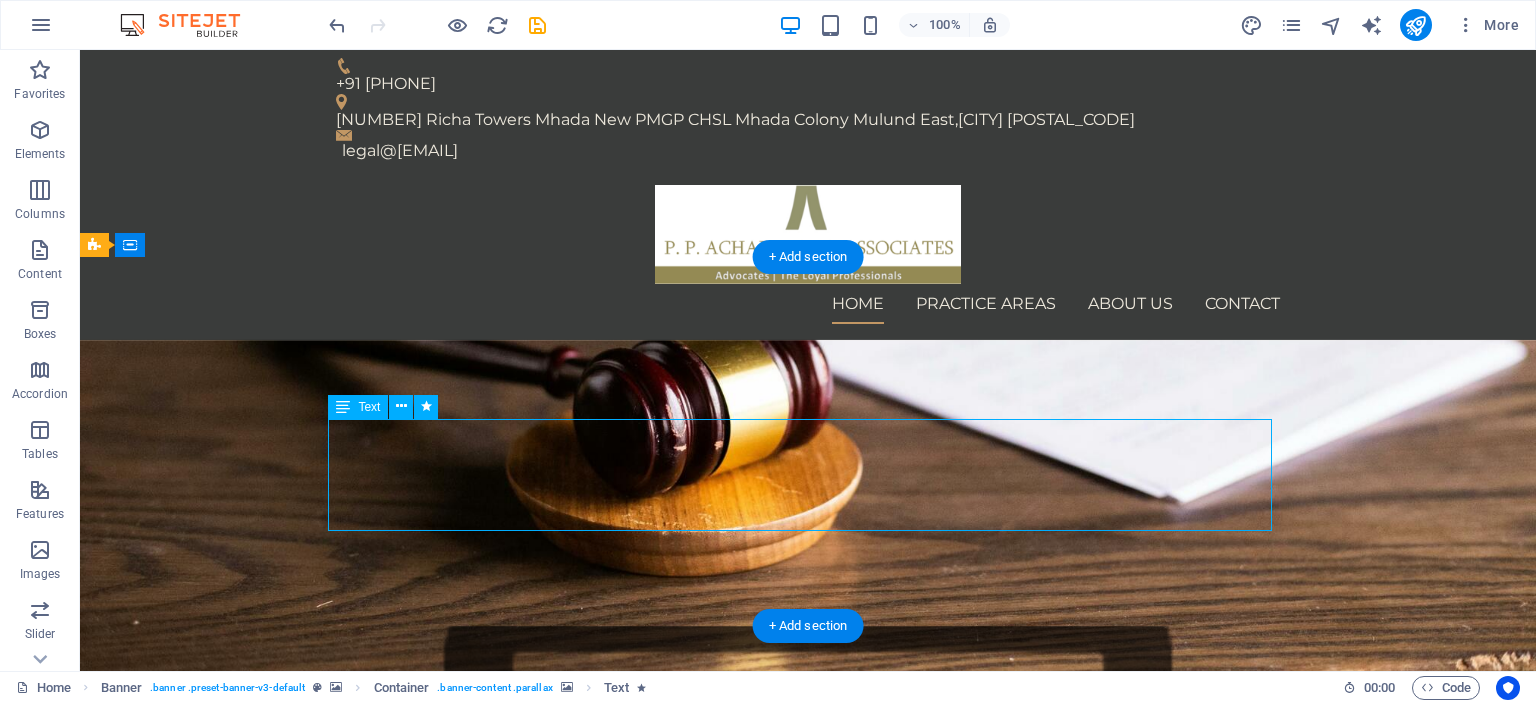 click on "We provide Trademark, Copyrights, Industrial Designs and Patents registration services  You will always experience our services with Loyalty & Trustworthy approach We are exclusively into IPR registration services which provides speciality and skilled guidance The recent global and liberal policies required brand, art, design and innovation to be protected under the law The IPR protection is important for competitive business environment" at bounding box center (808, 1398) 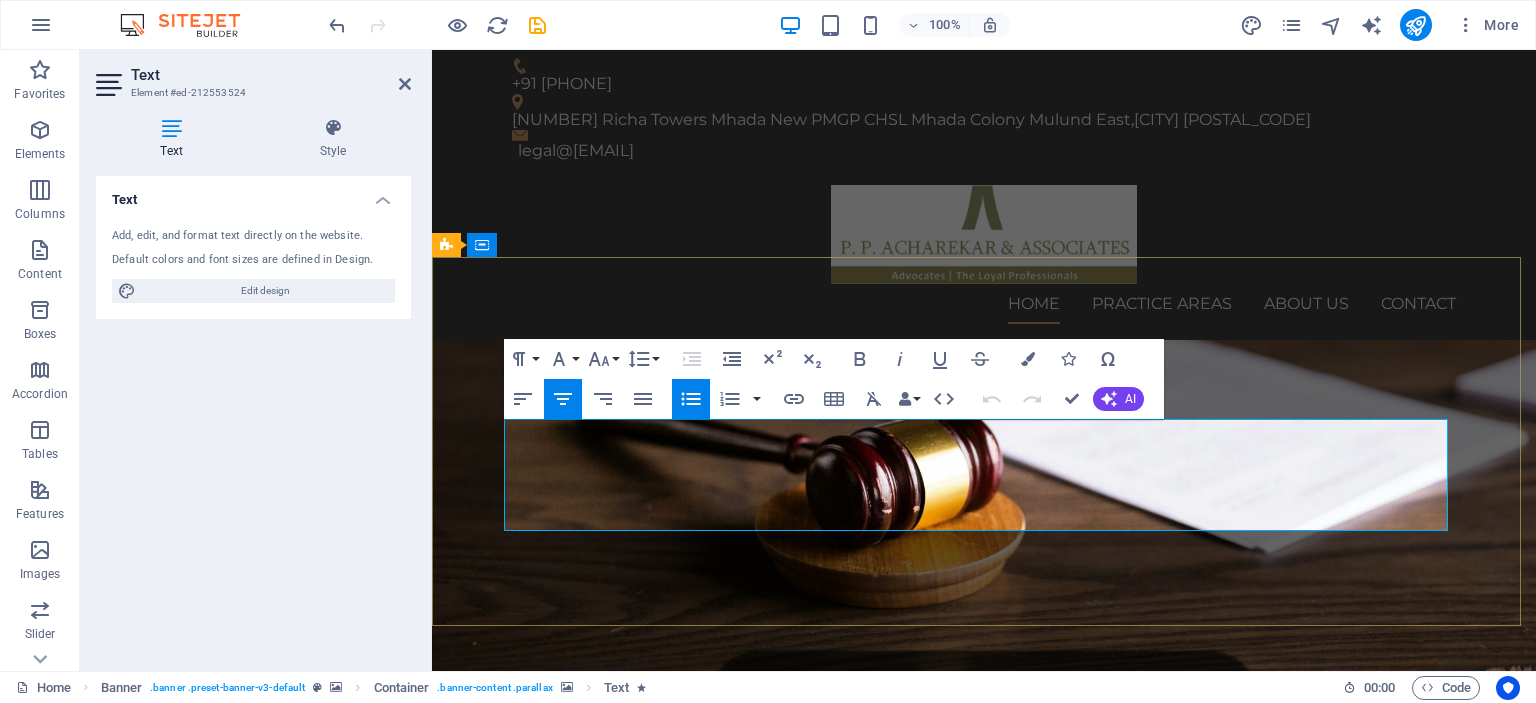 drag, startPoint x: 552, startPoint y: 499, endPoint x: 1419, endPoint y: 499, distance: 867 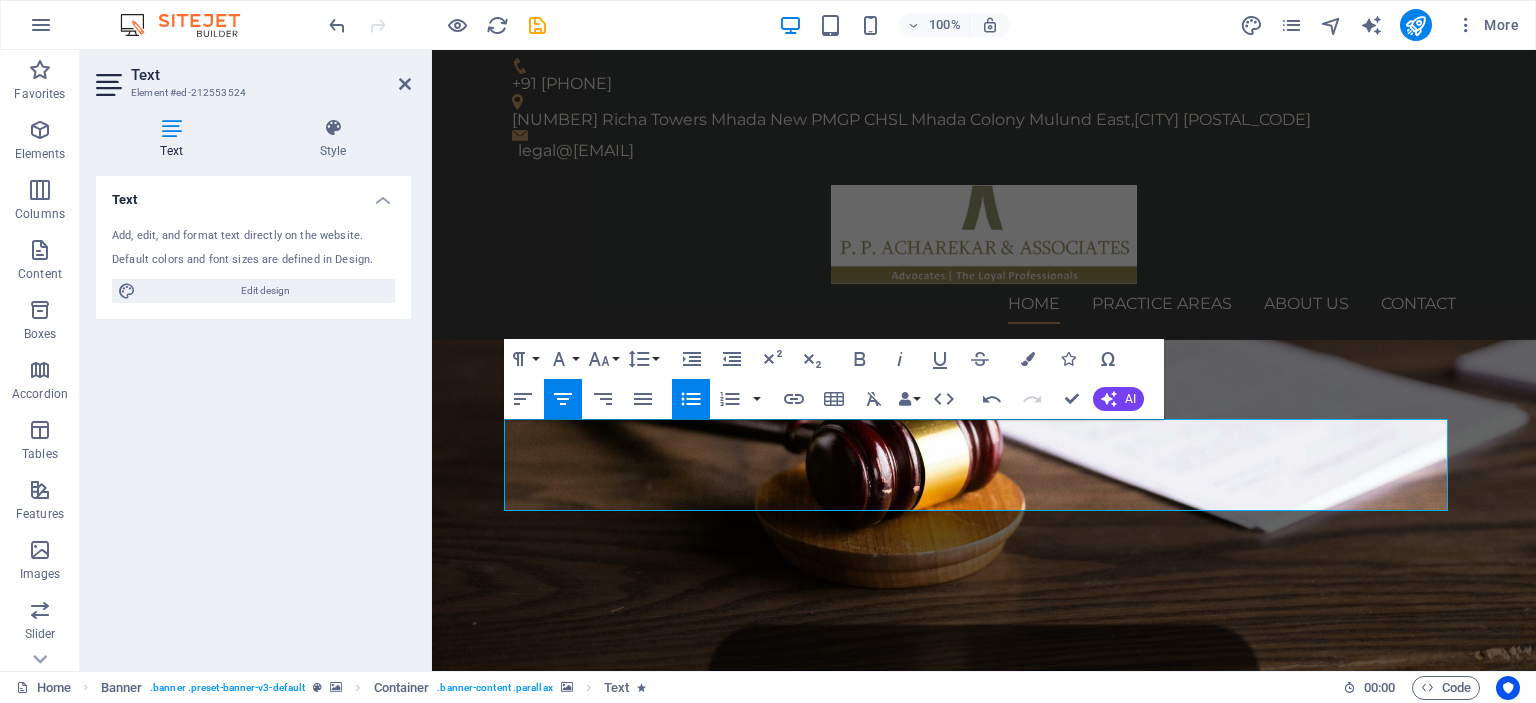click at bounding box center [984, 835] 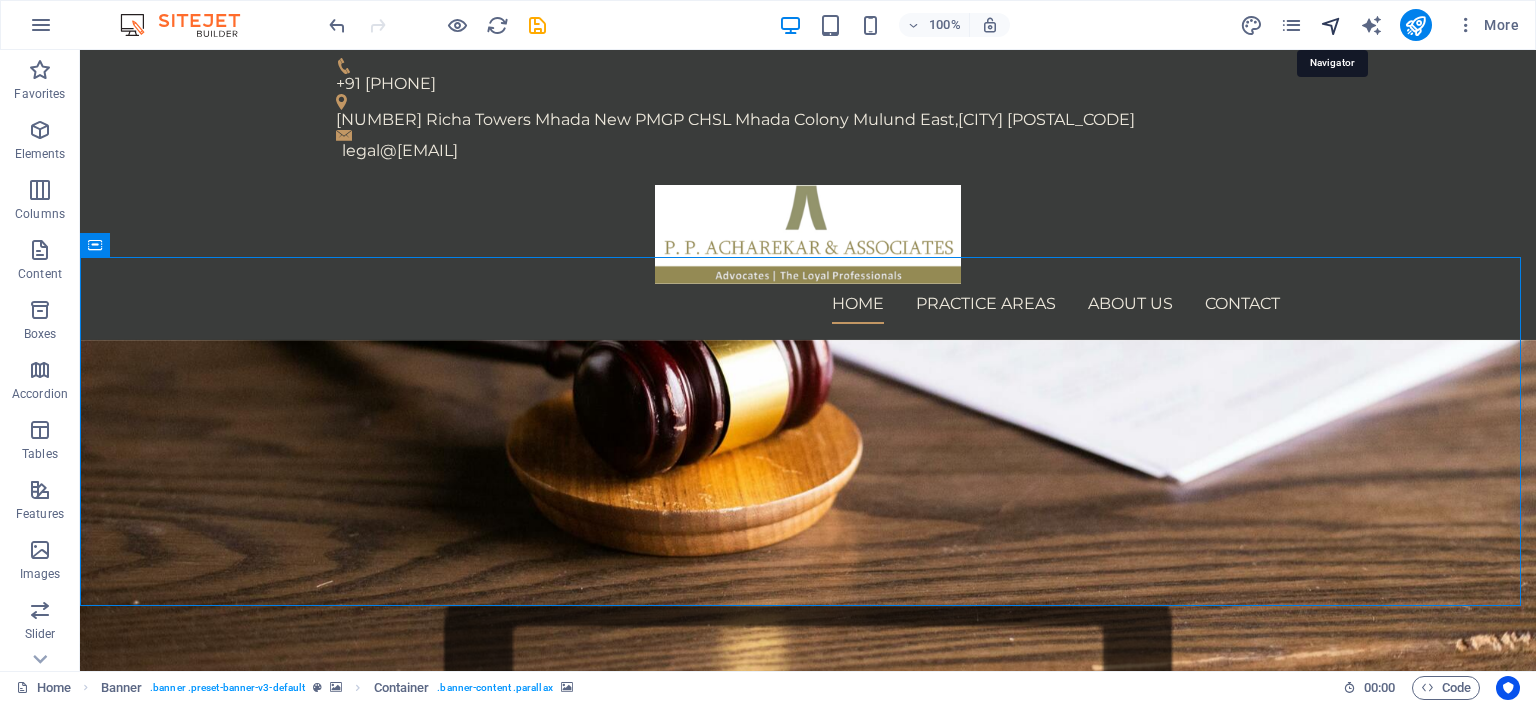 click at bounding box center [1331, 25] 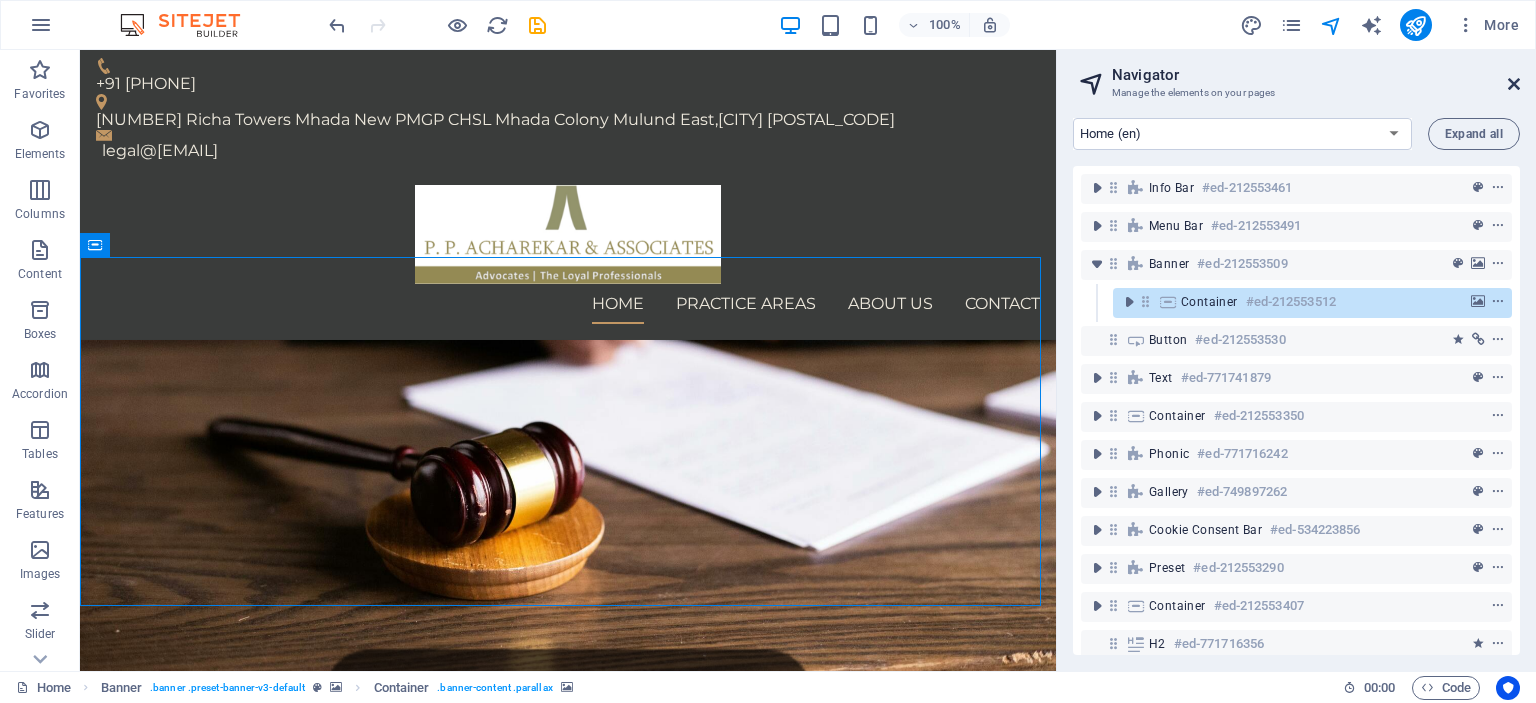 click at bounding box center (1514, 84) 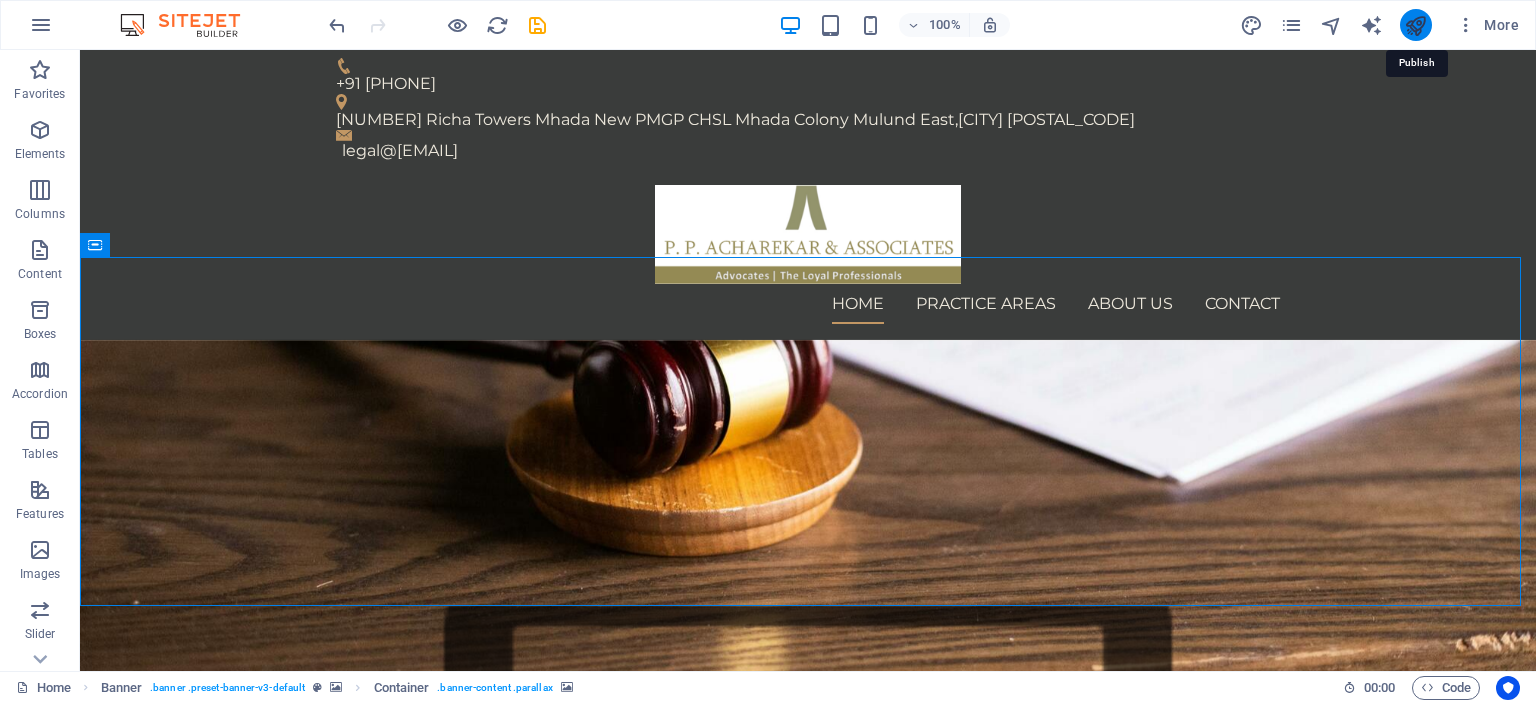 click at bounding box center (1415, 25) 